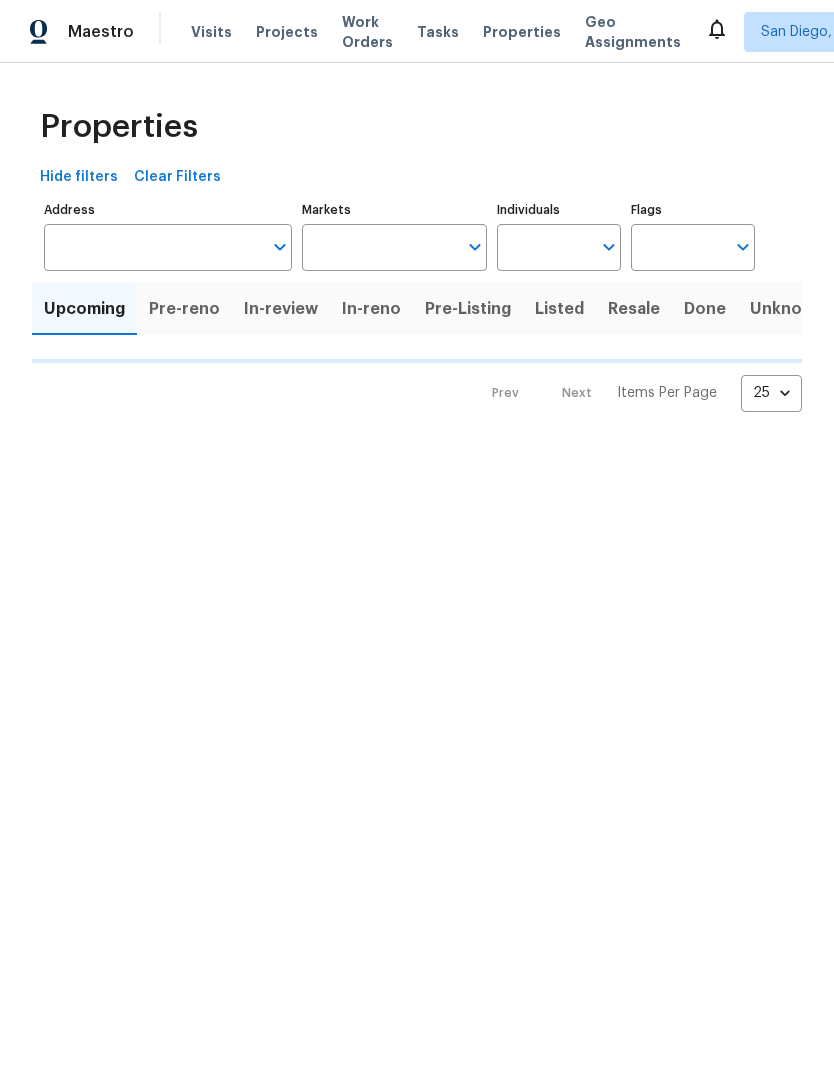 scroll, scrollTop: 0, scrollLeft: 0, axis: both 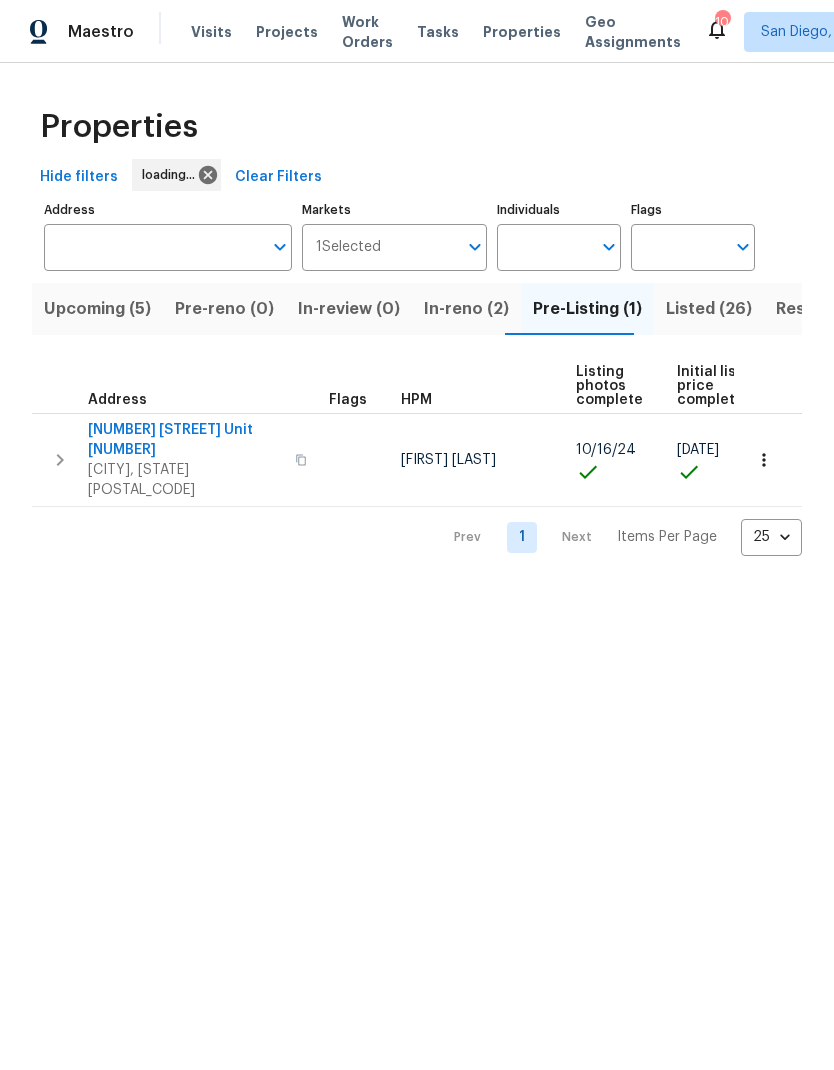 click on "Properties" at bounding box center (522, 32) 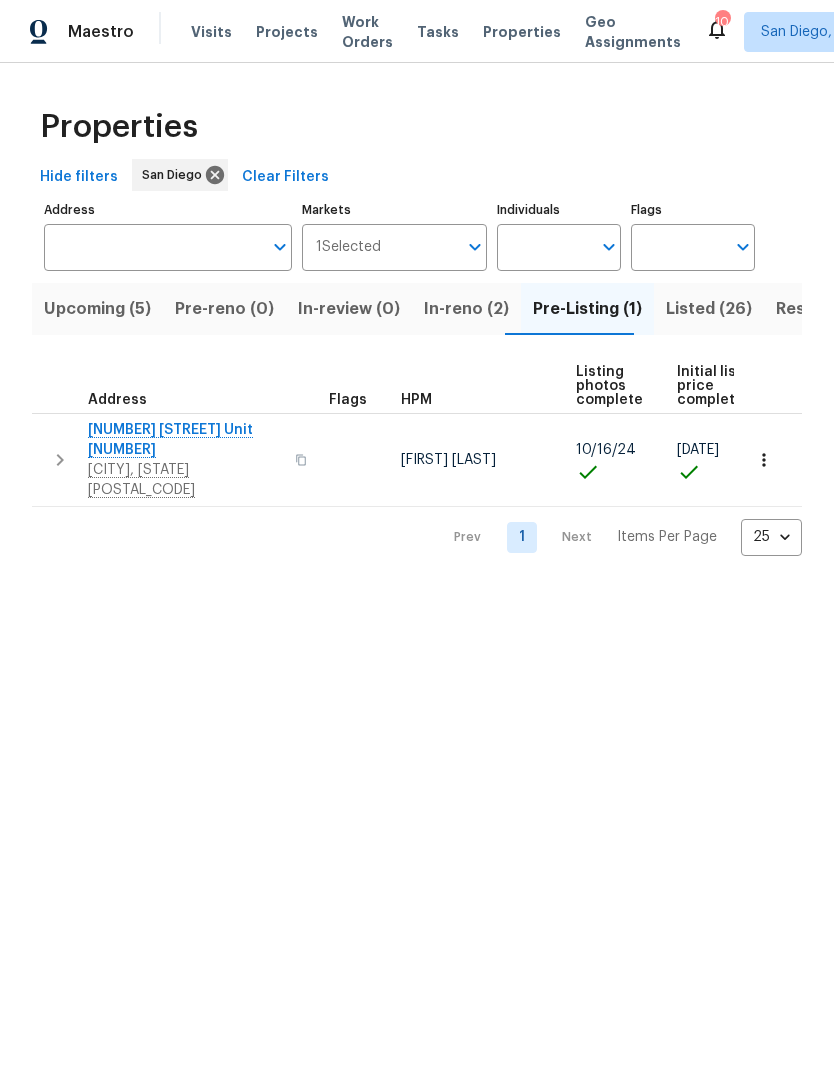 click on "In-reno (2)" at bounding box center (466, 309) 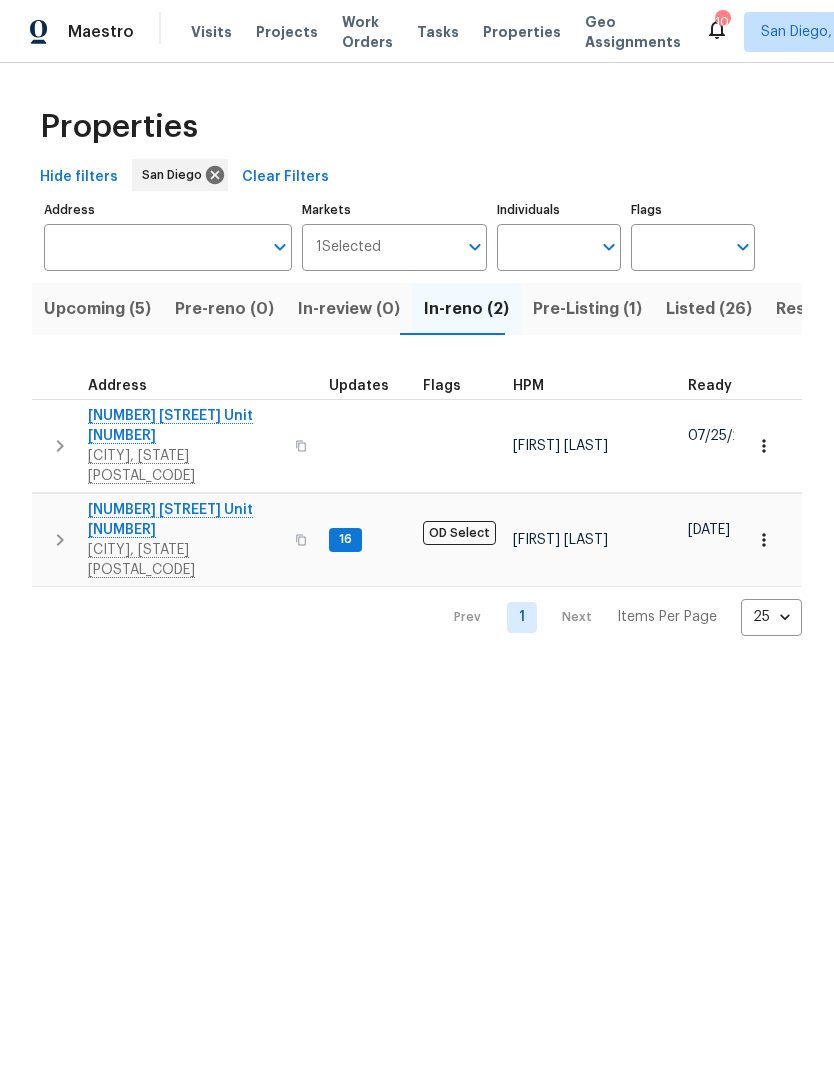 click on "5661 Lake Park Way Unit 4" at bounding box center [185, 426] 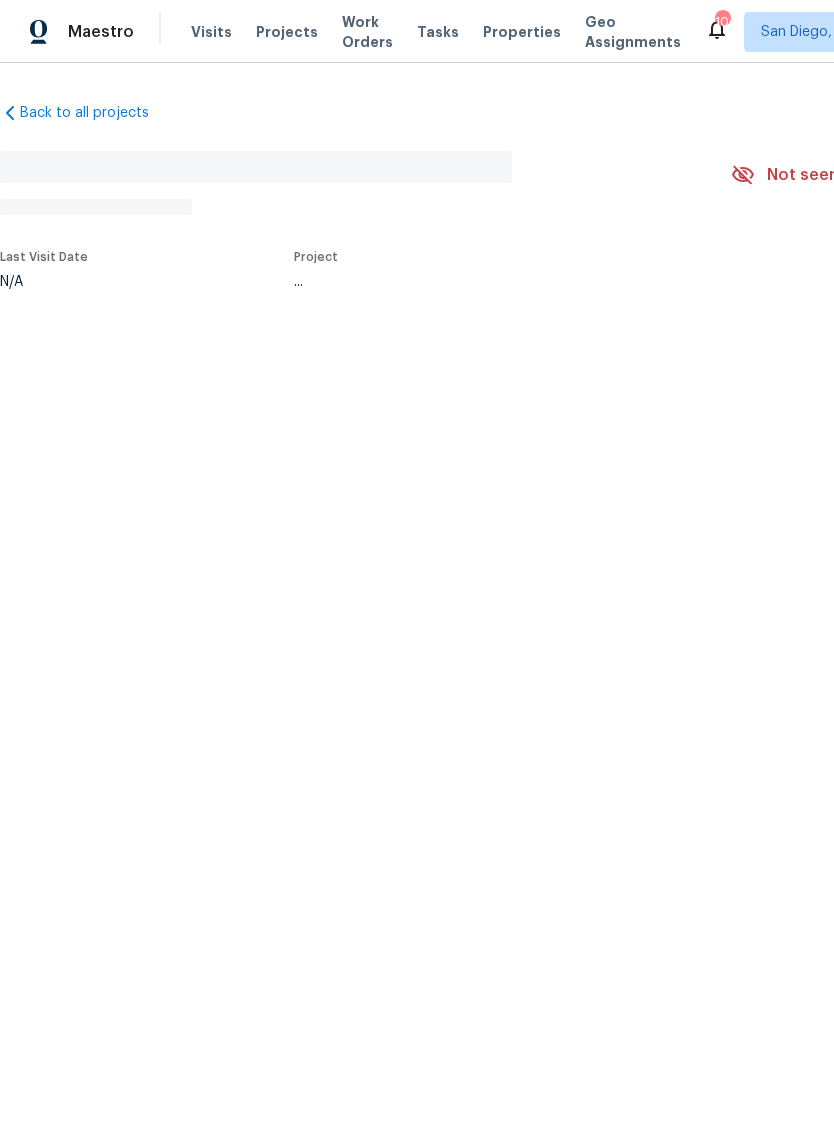 scroll, scrollTop: 0, scrollLeft: 0, axis: both 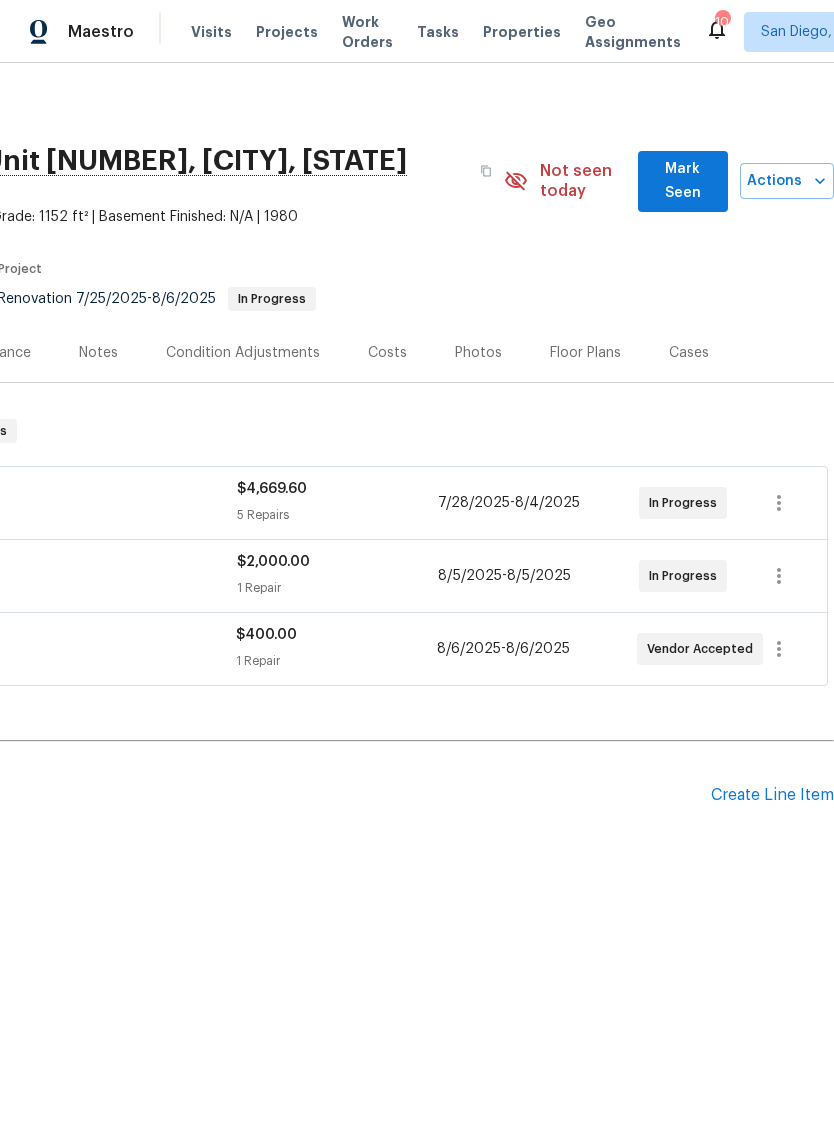 click on "Properties" at bounding box center (522, 32) 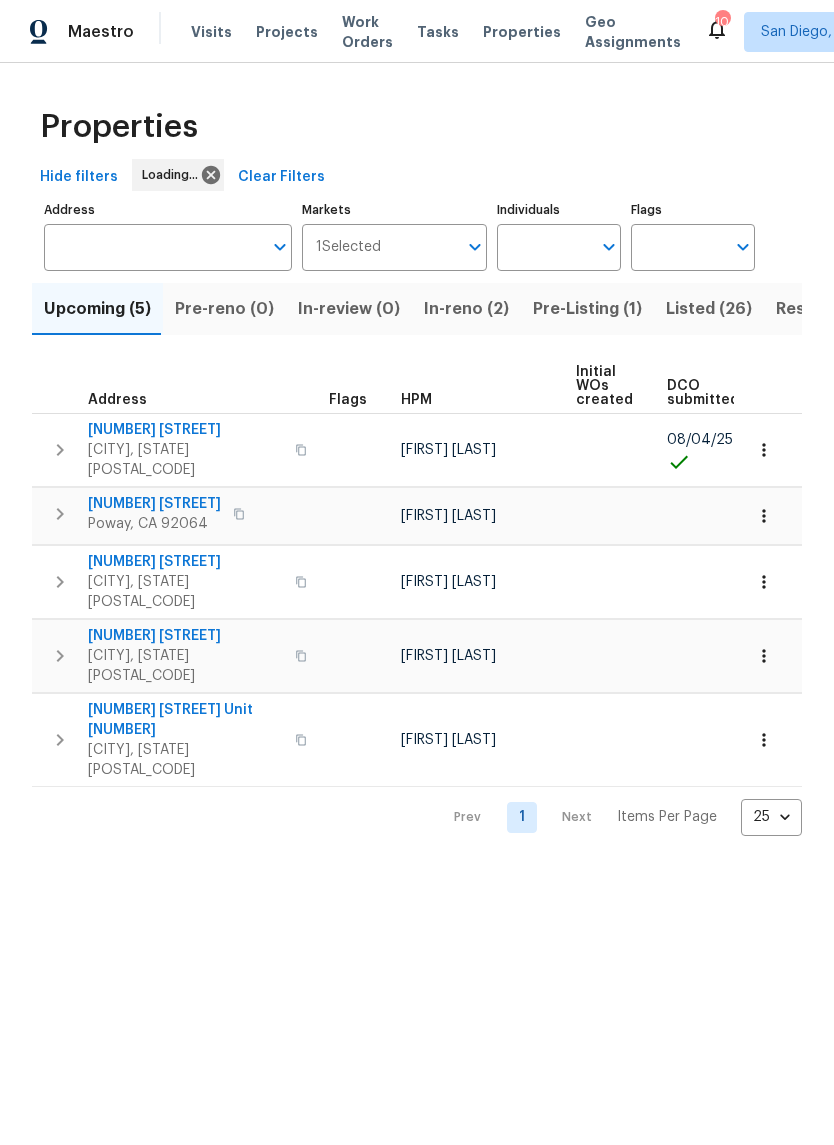 click on "Pre-Listing (1)" at bounding box center [587, 309] 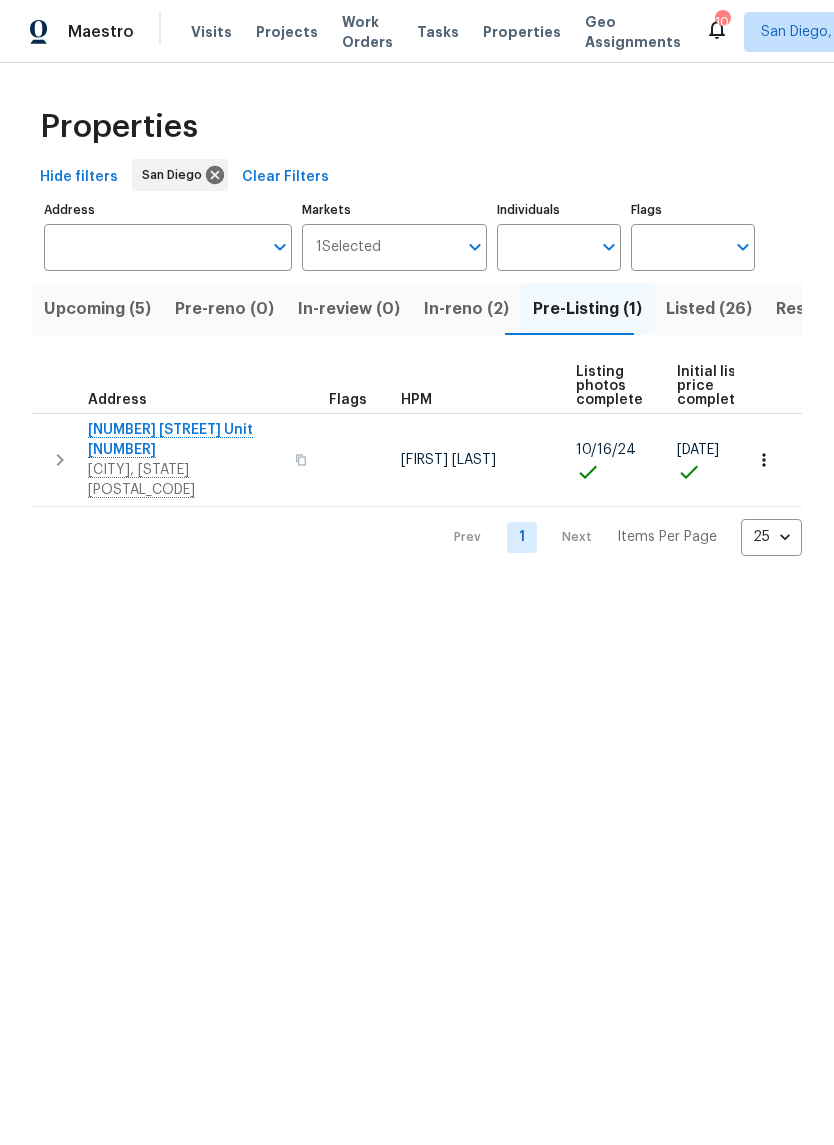 click on "3987 Nobel Dr Unit 341" at bounding box center [185, 440] 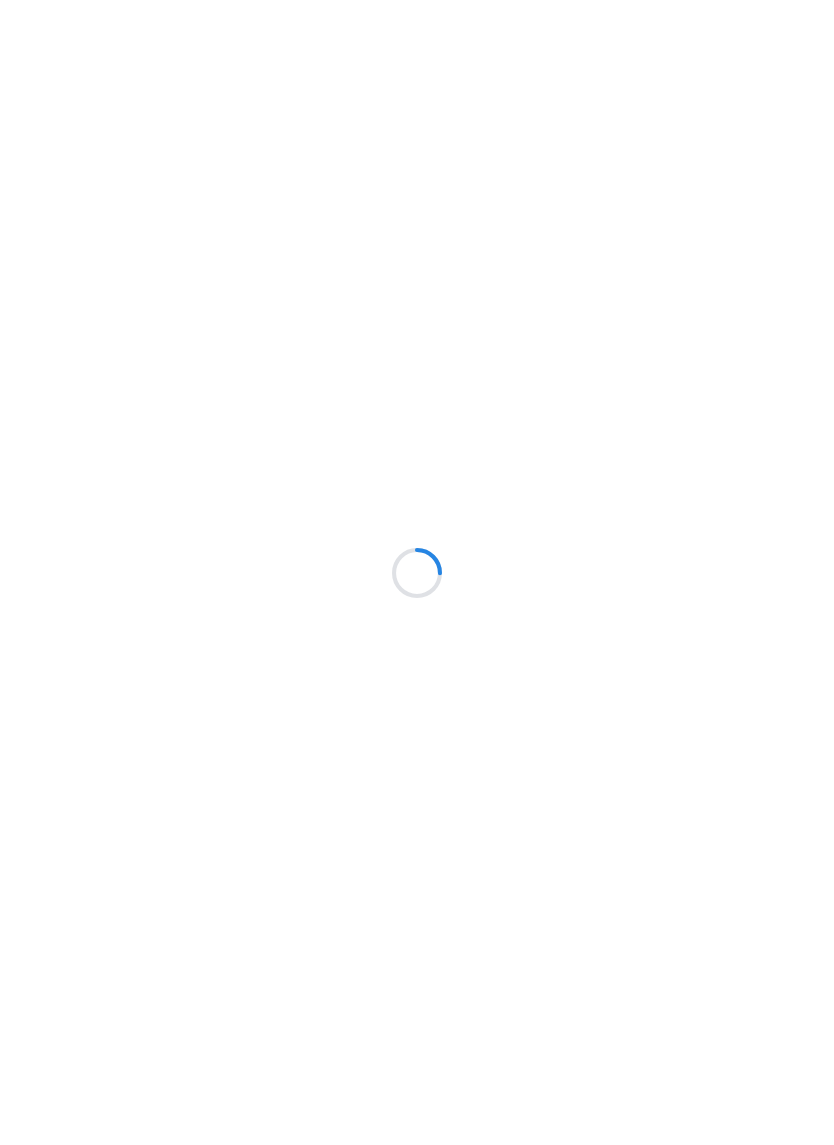 scroll, scrollTop: 0, scrollLeft: 0, axis: both 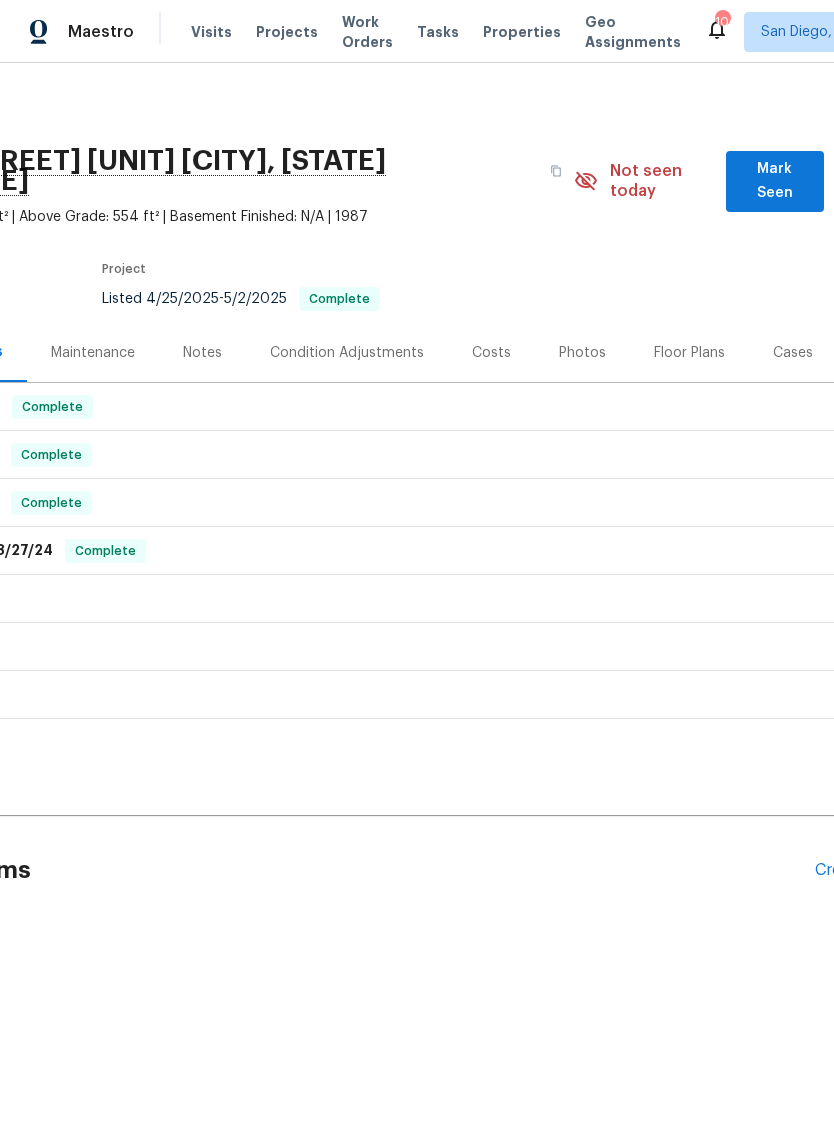 click on "Photos" at bounding box center [582, 352] 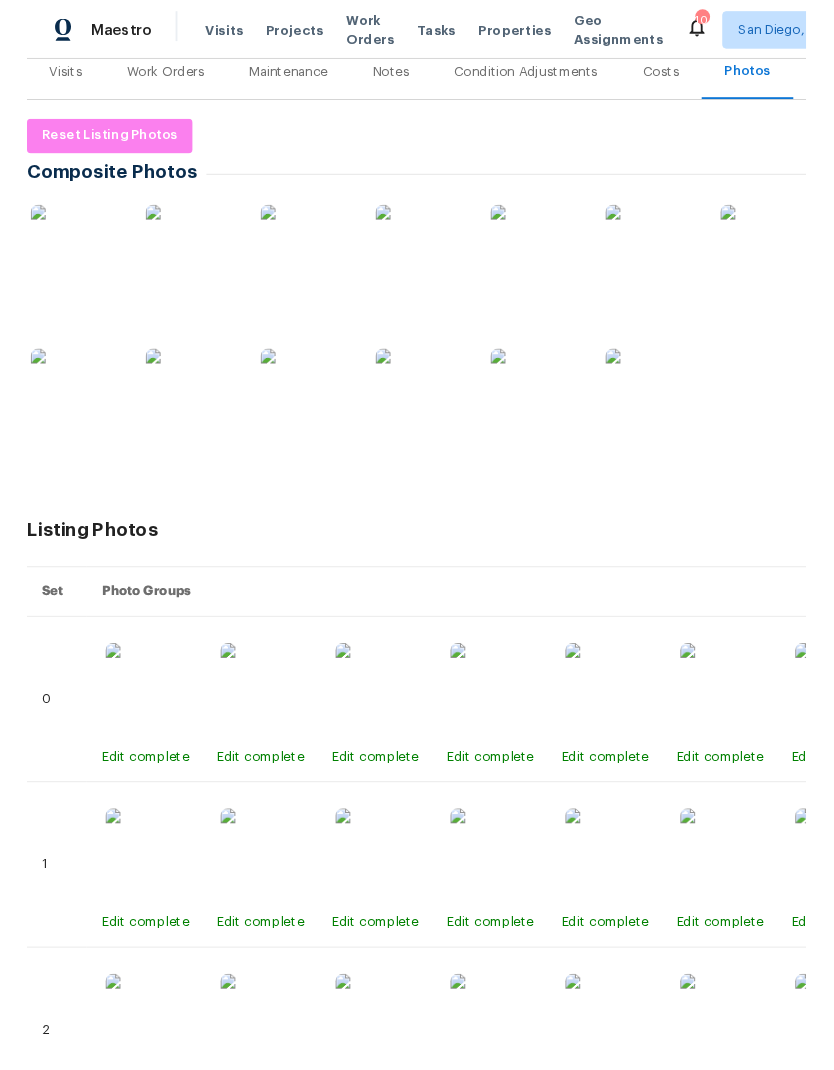 scroll, scrollTop: 276, scrollLeft: 0, axis: vertical 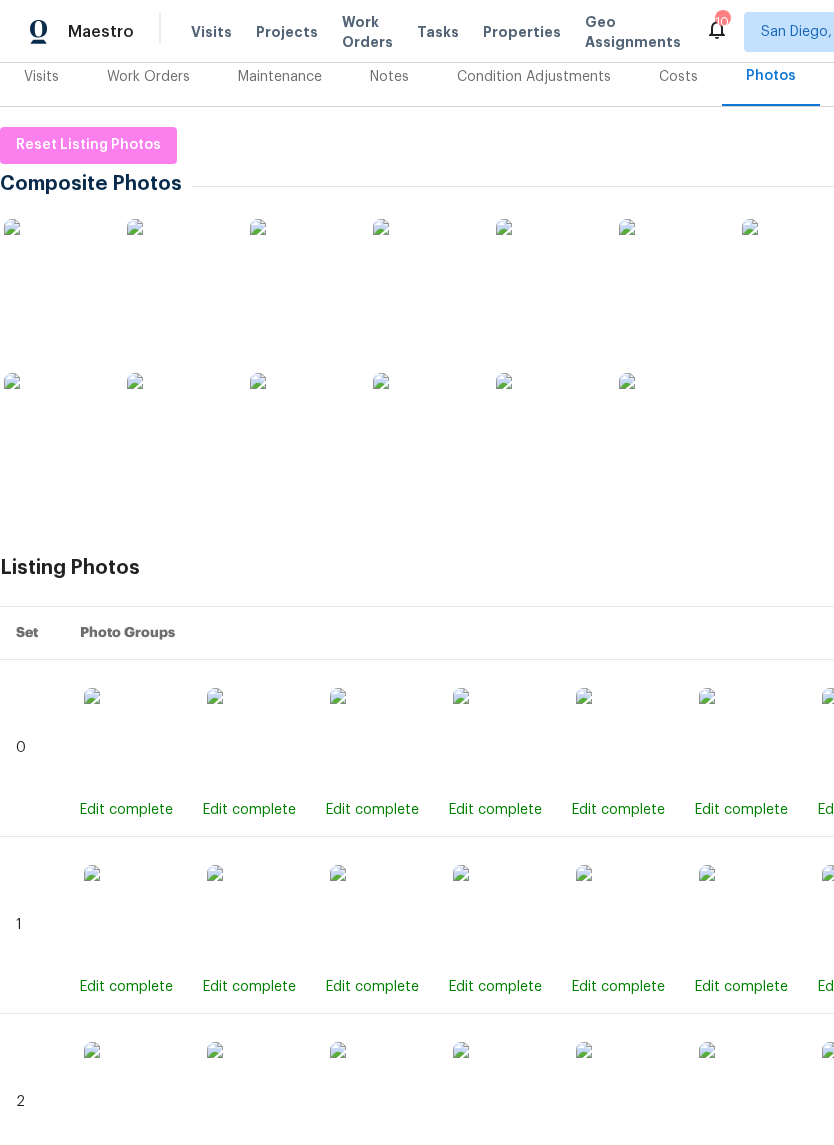 click at bounding box center (177, 269) 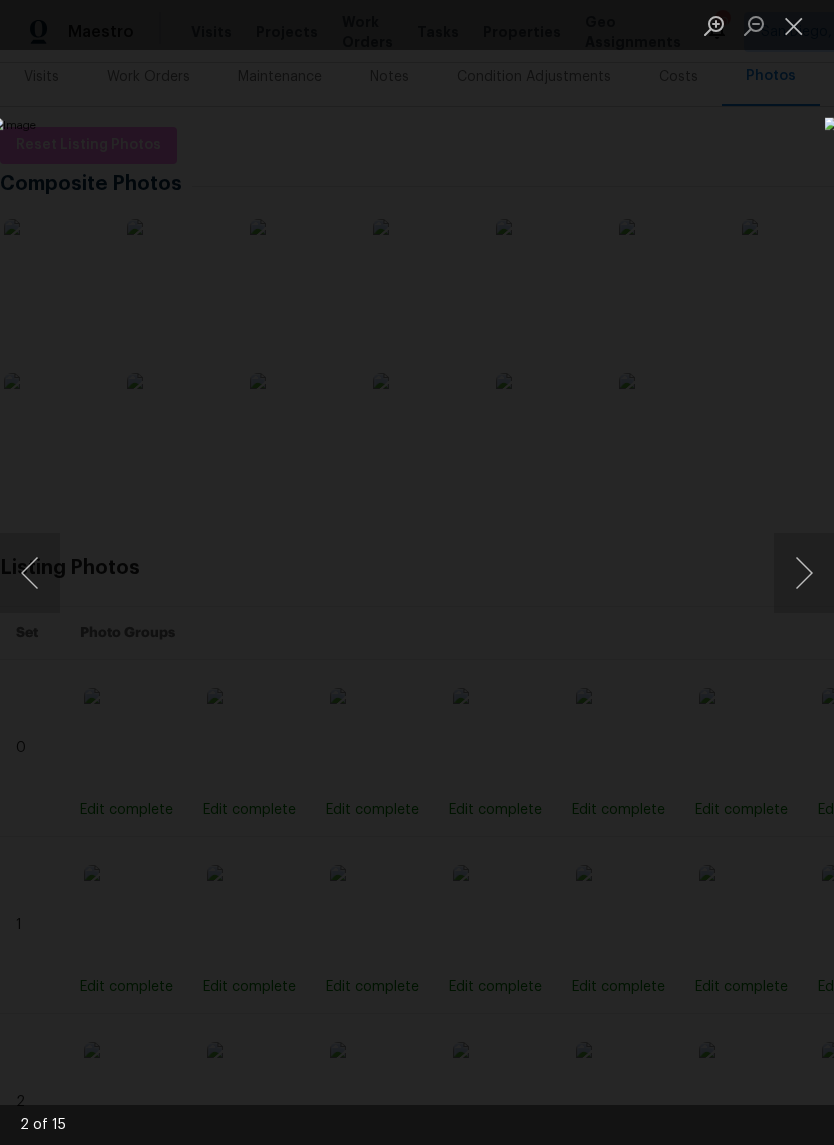 click at bounding box center [794, 25] 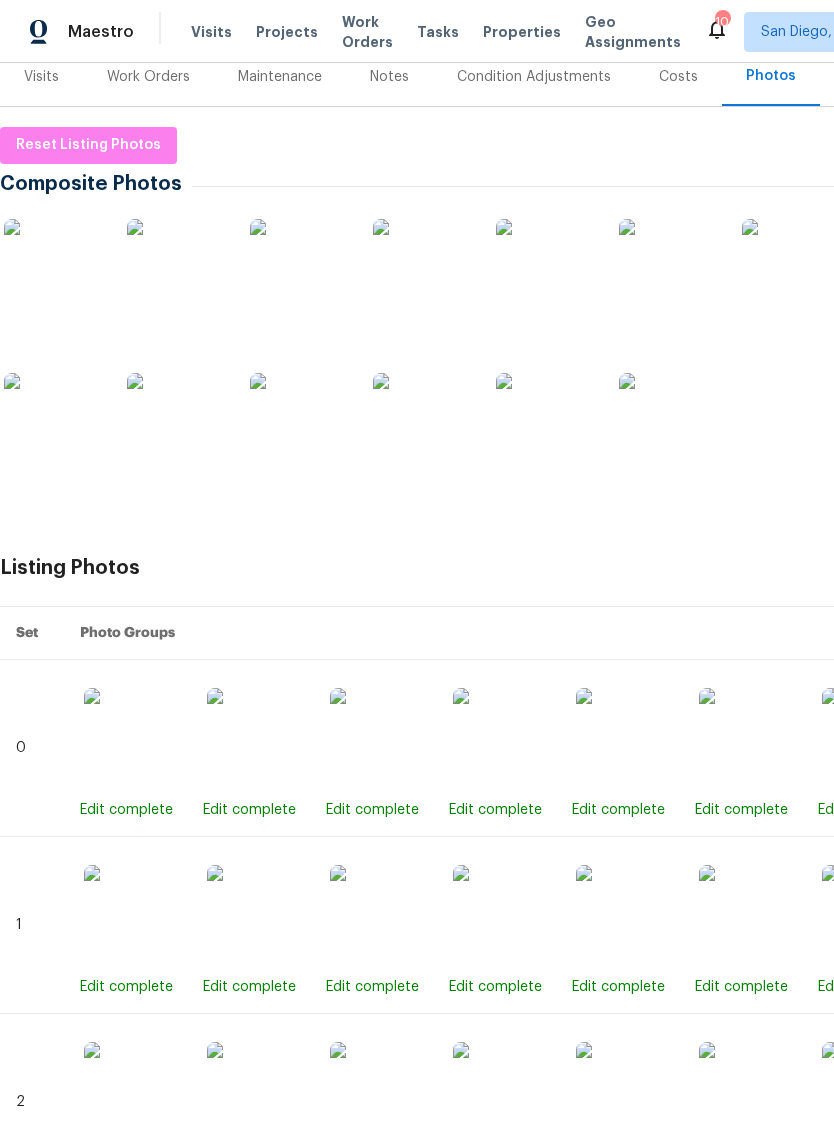 click on "Properties" at bounding box center [522, 32] 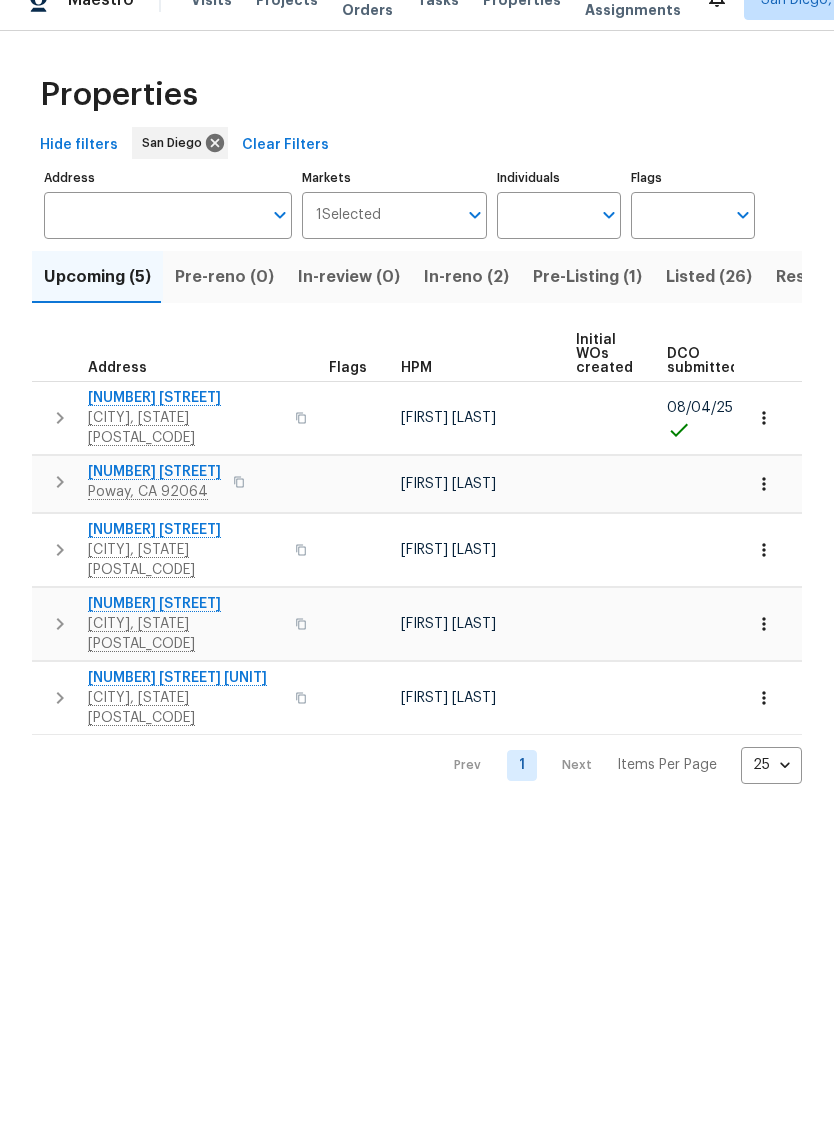 click on "Address" at bounding box center (153, 247) 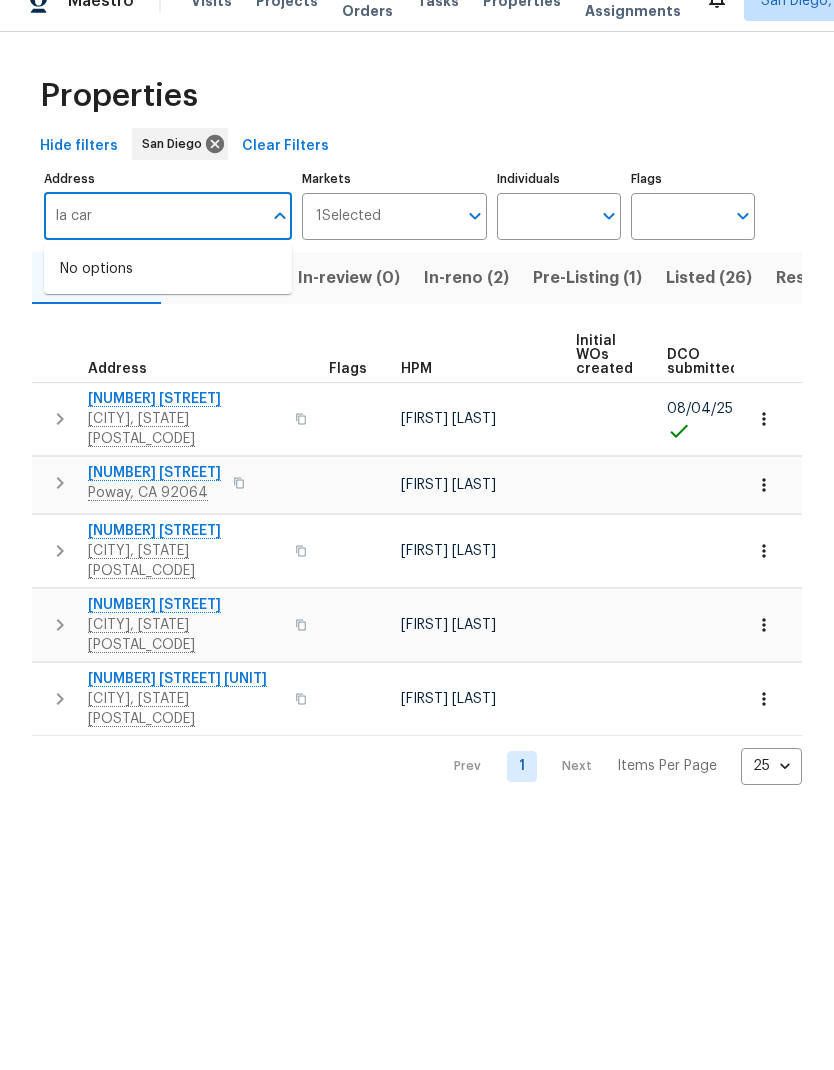 type on "la car" 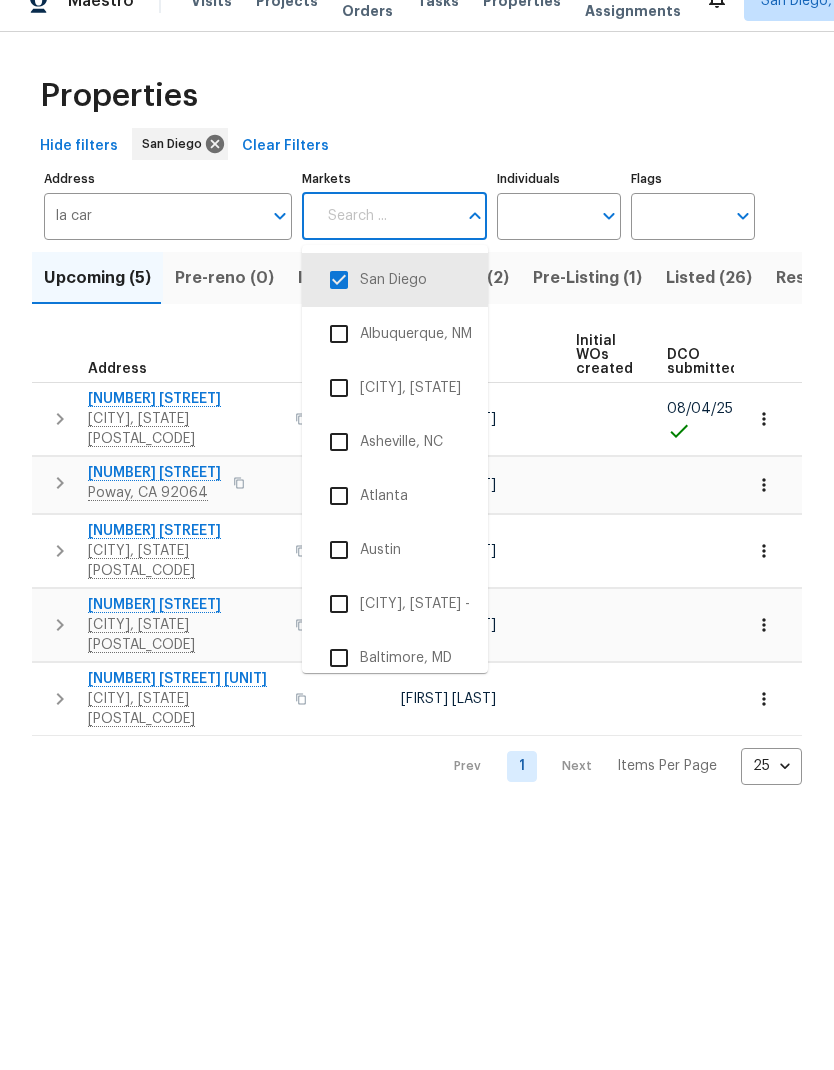 click on "la car" at bounding box center [153, 247] 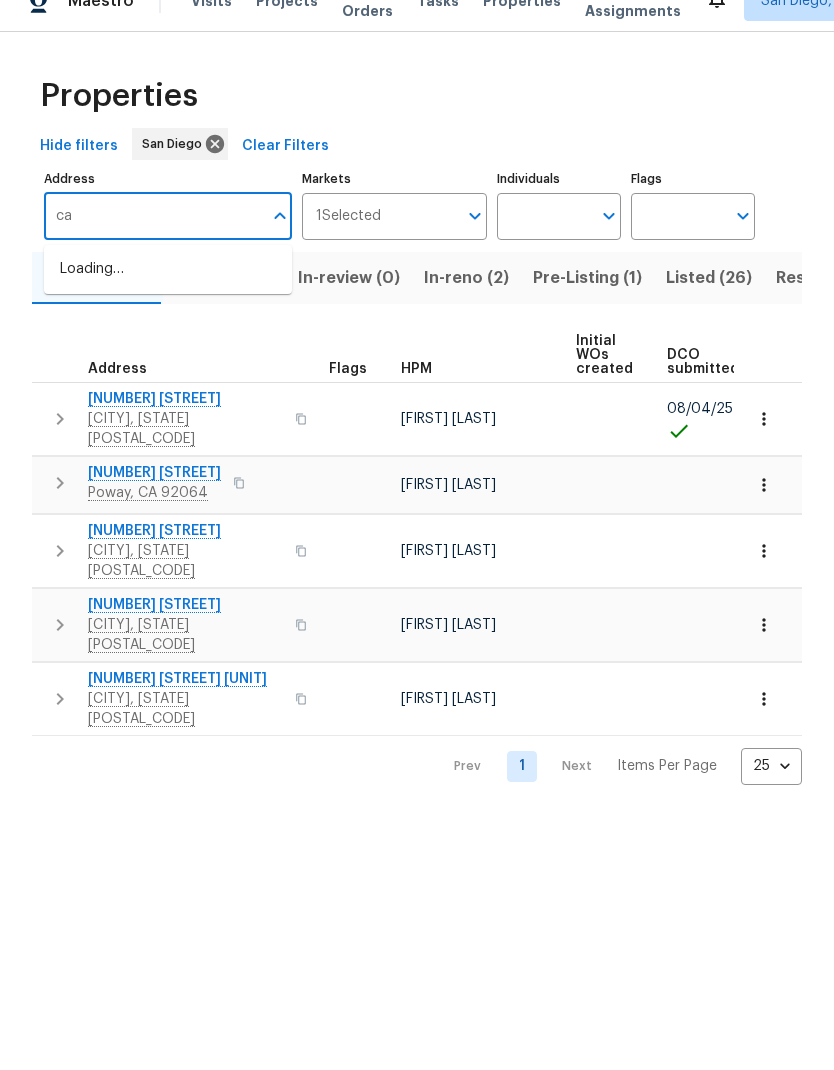 type on "c" 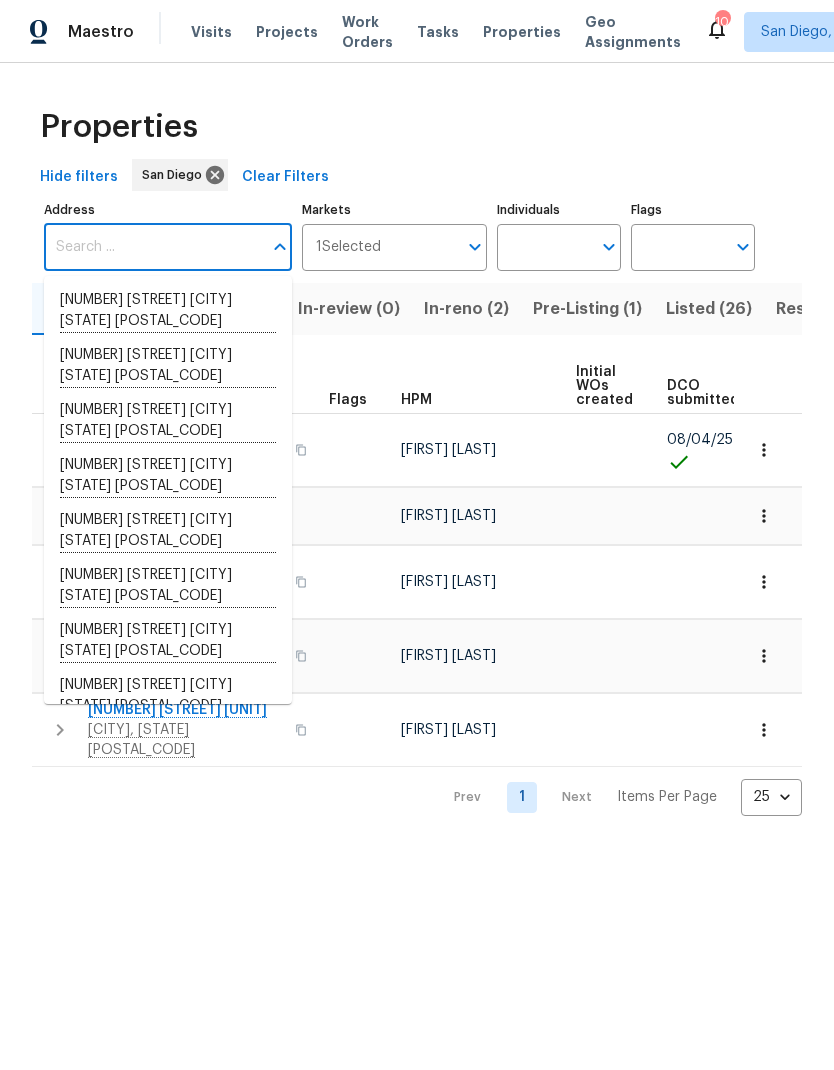 click on "Address" at bounding box center [153, 247] 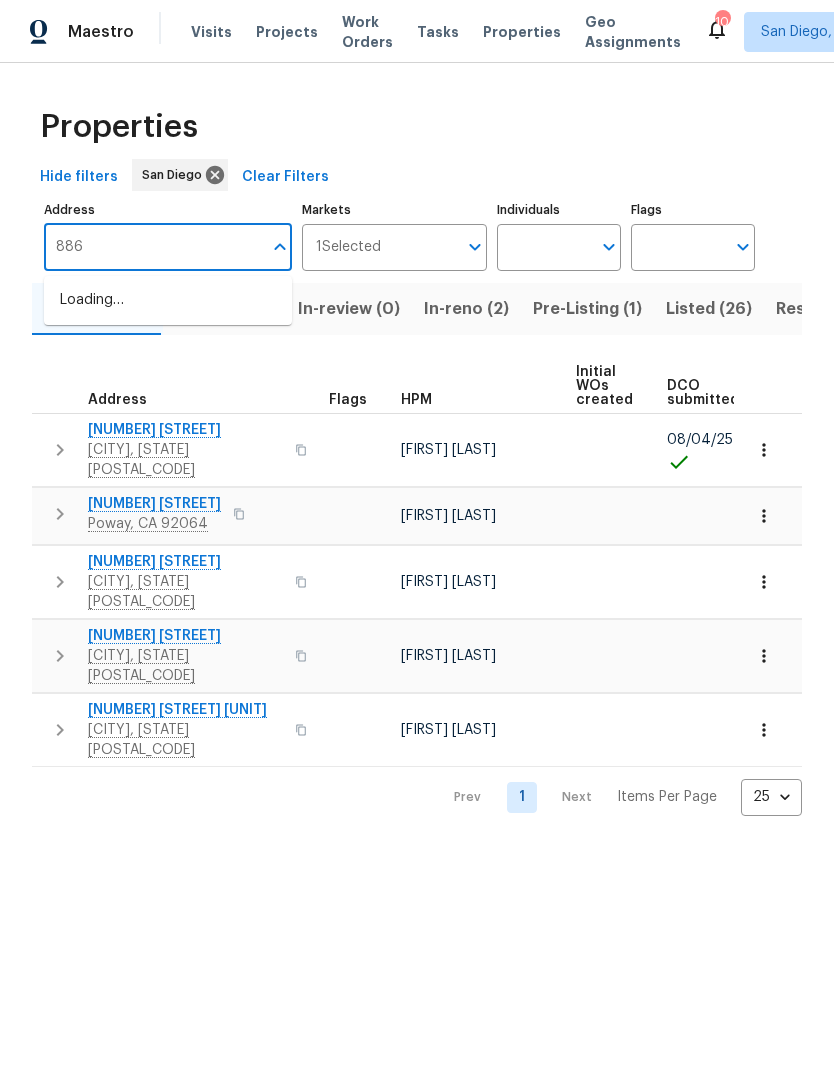 type on "8862" 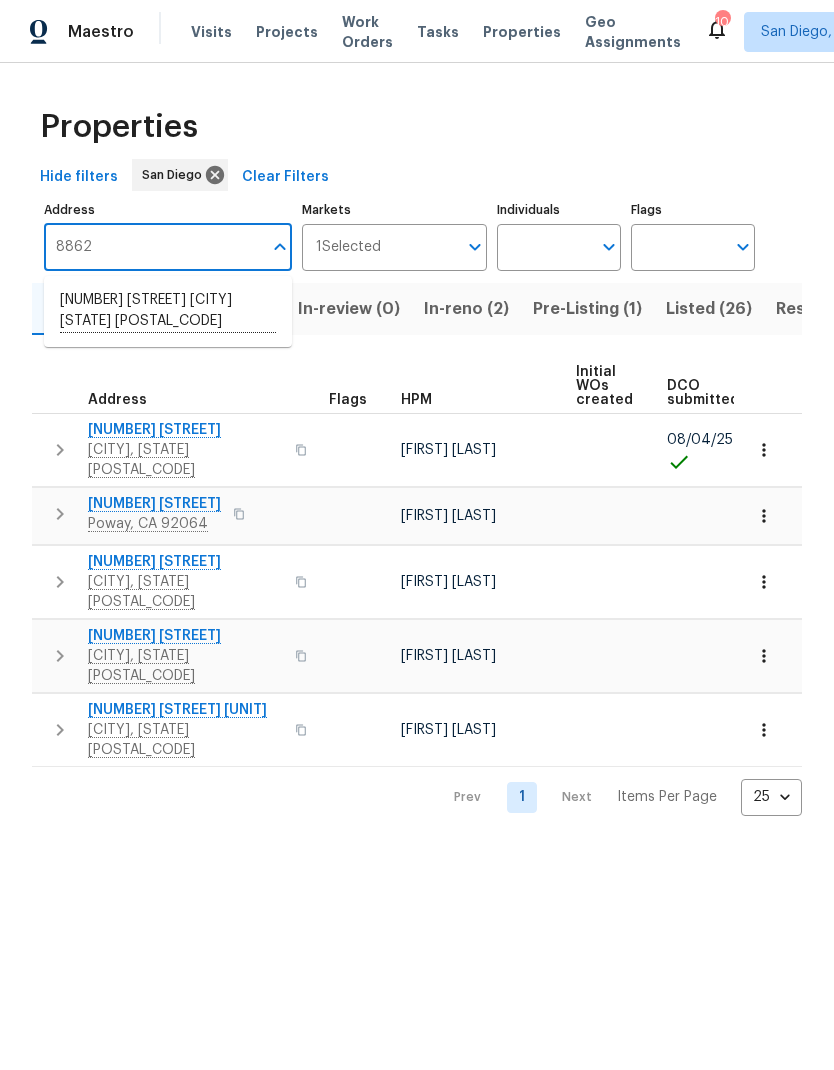 click on "8862 La Cartera St San Diego CA 92129" at bounding box center [168, 311] 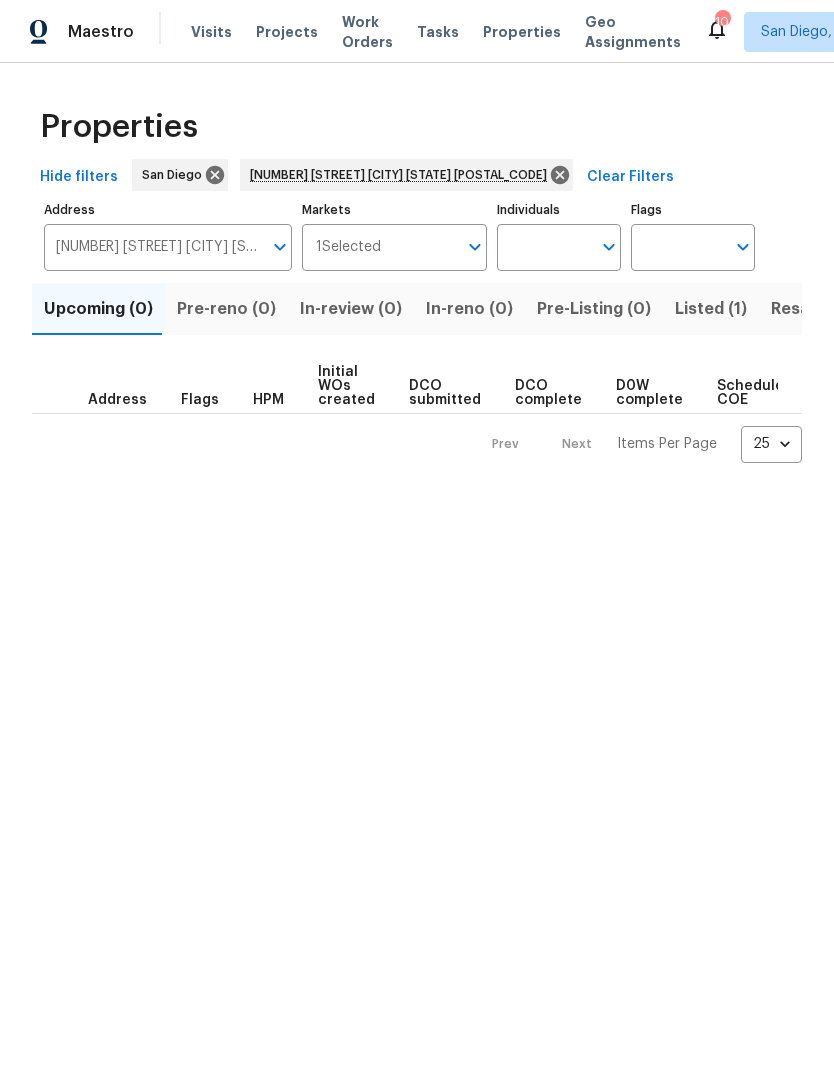 click on "Listed (1)" at bounding box center [711, 309] 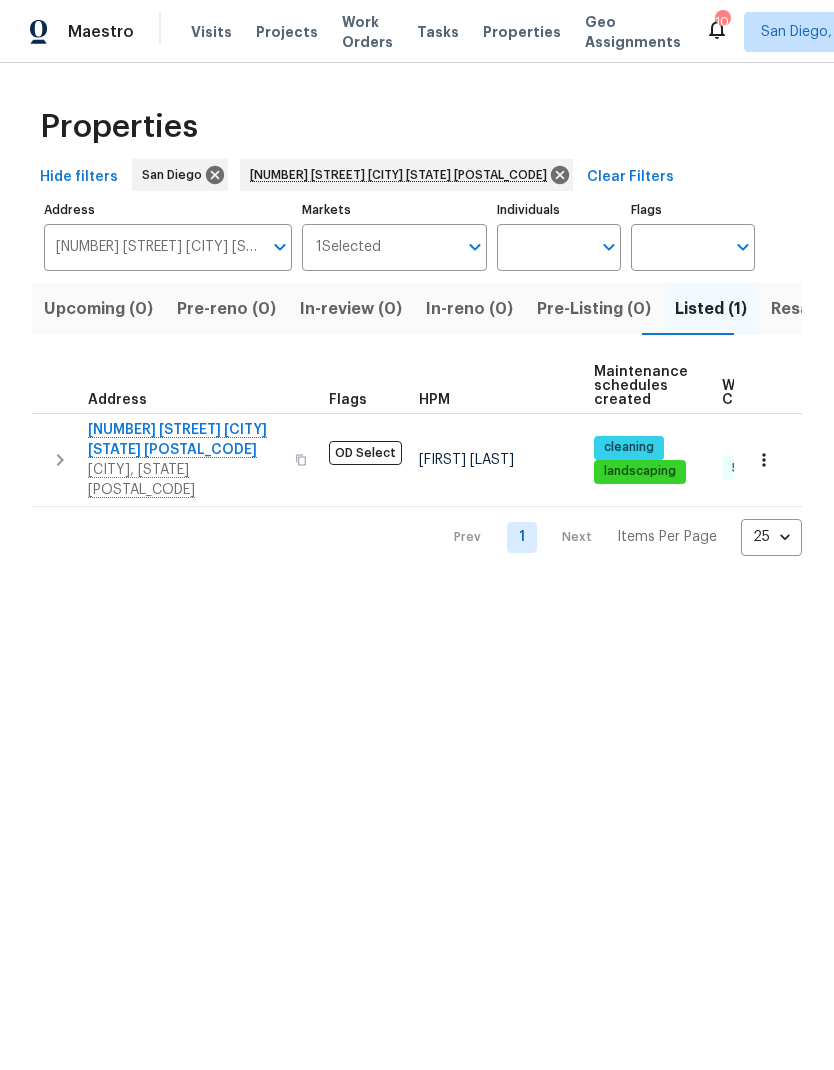 click on "8862 La Cartera St" at bounding box center [185, 440] 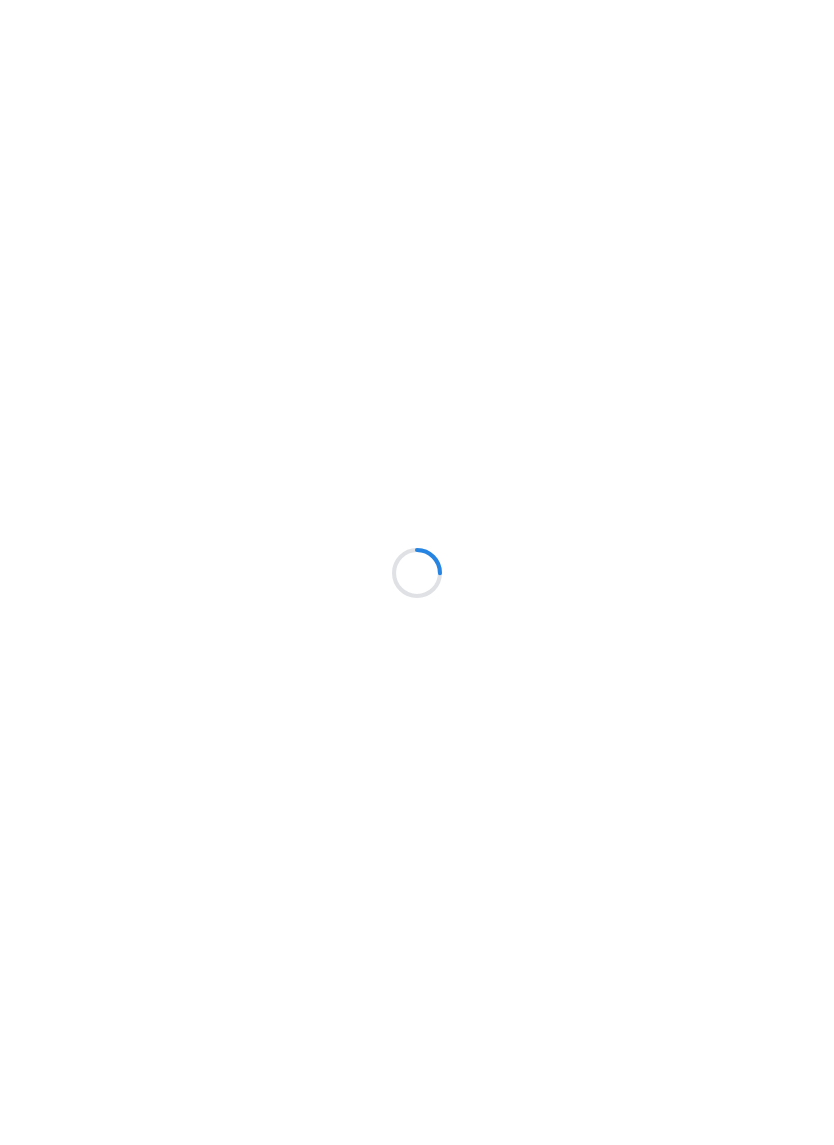 scroll, scrollTop: 0, scrollLeft: 0, axis: both 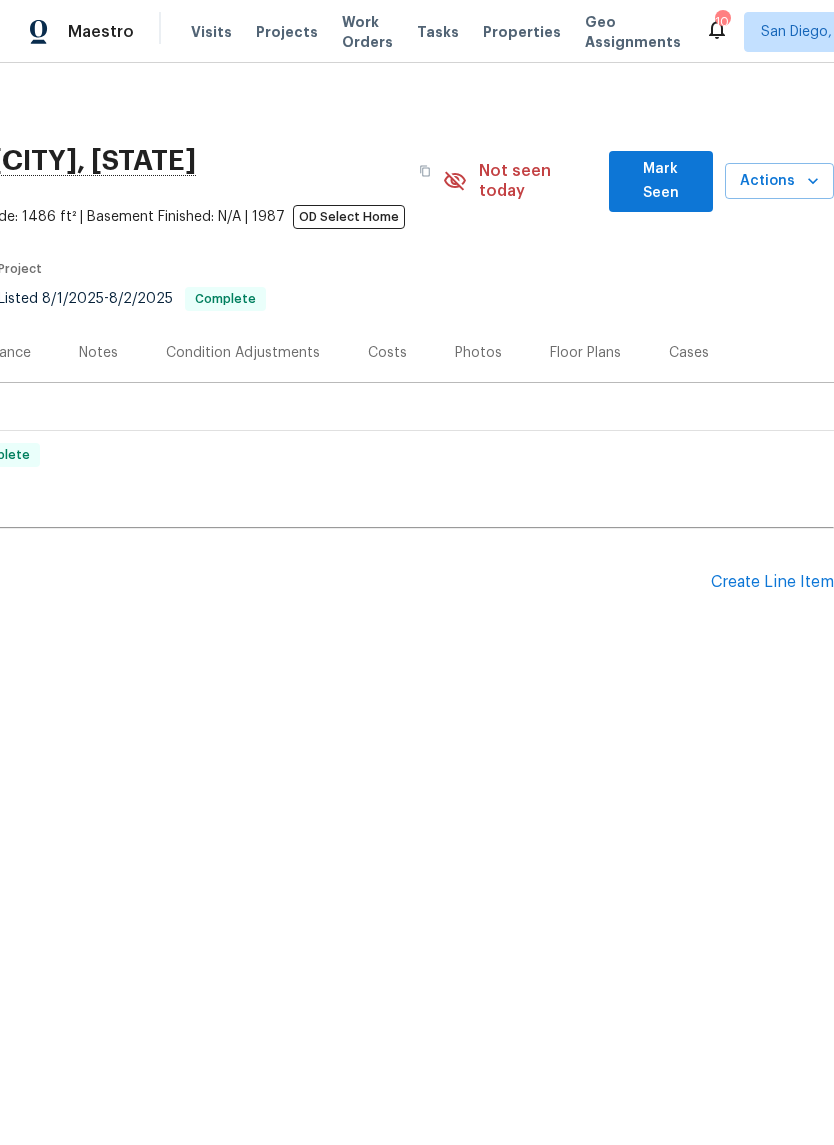 click on "Create Line Item" at bounding box center (772, 582) 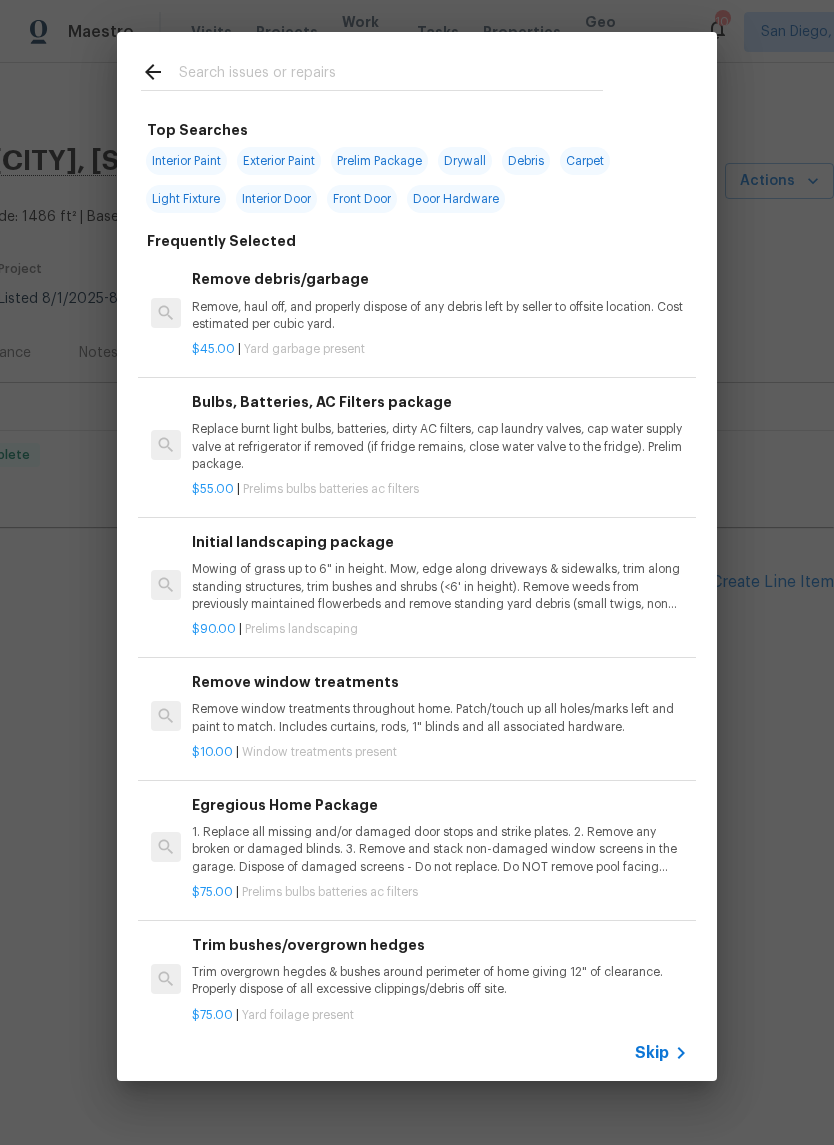 click at bounding box center [391, 75] 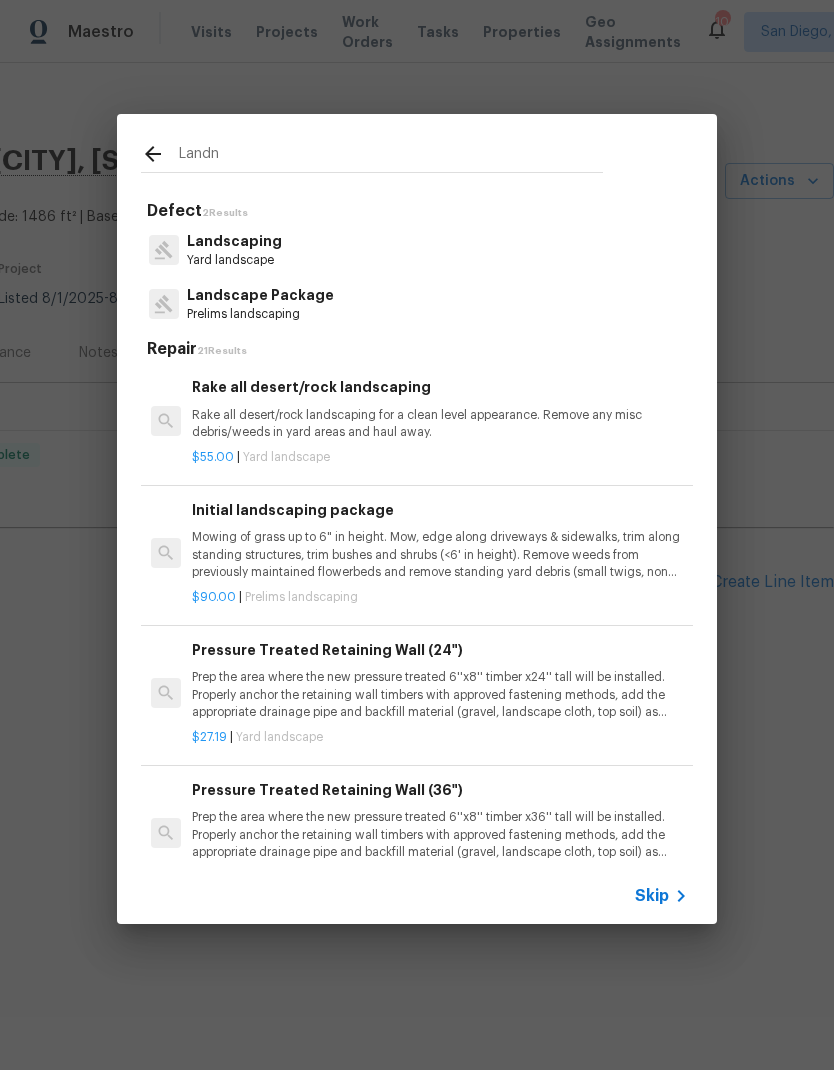 type on "Land" 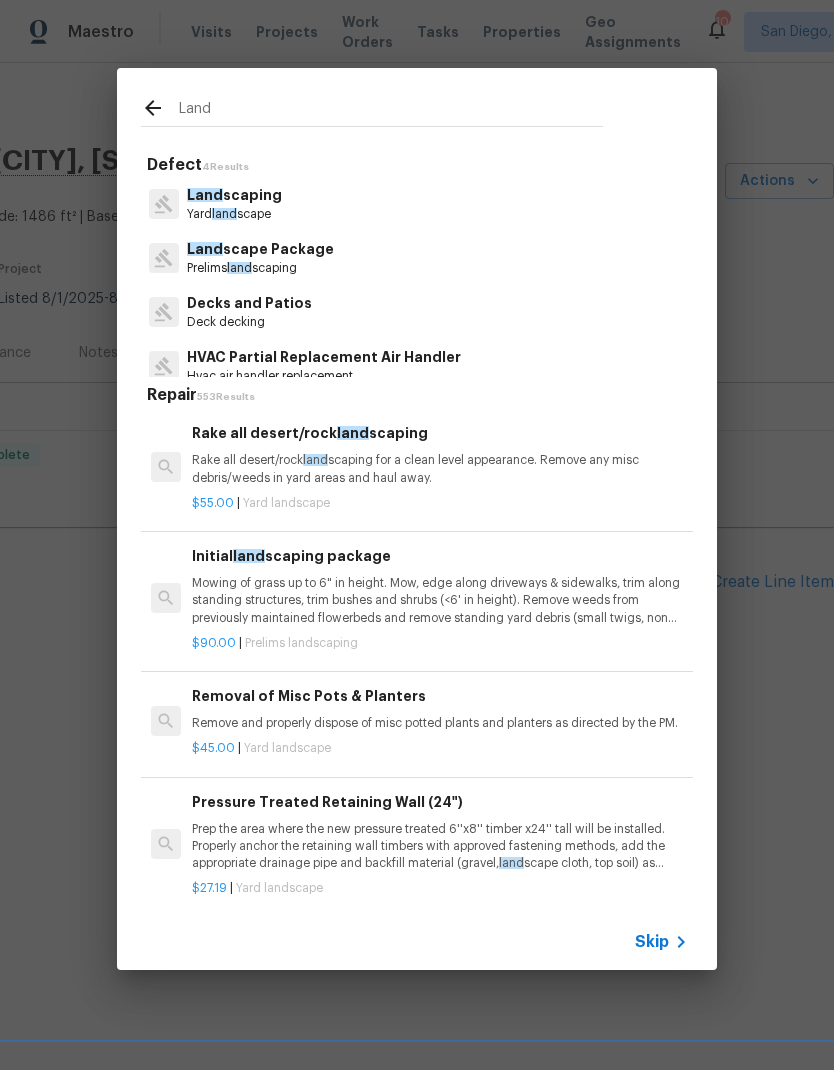 click on "Land scaping" at bounding box center (234, 195) 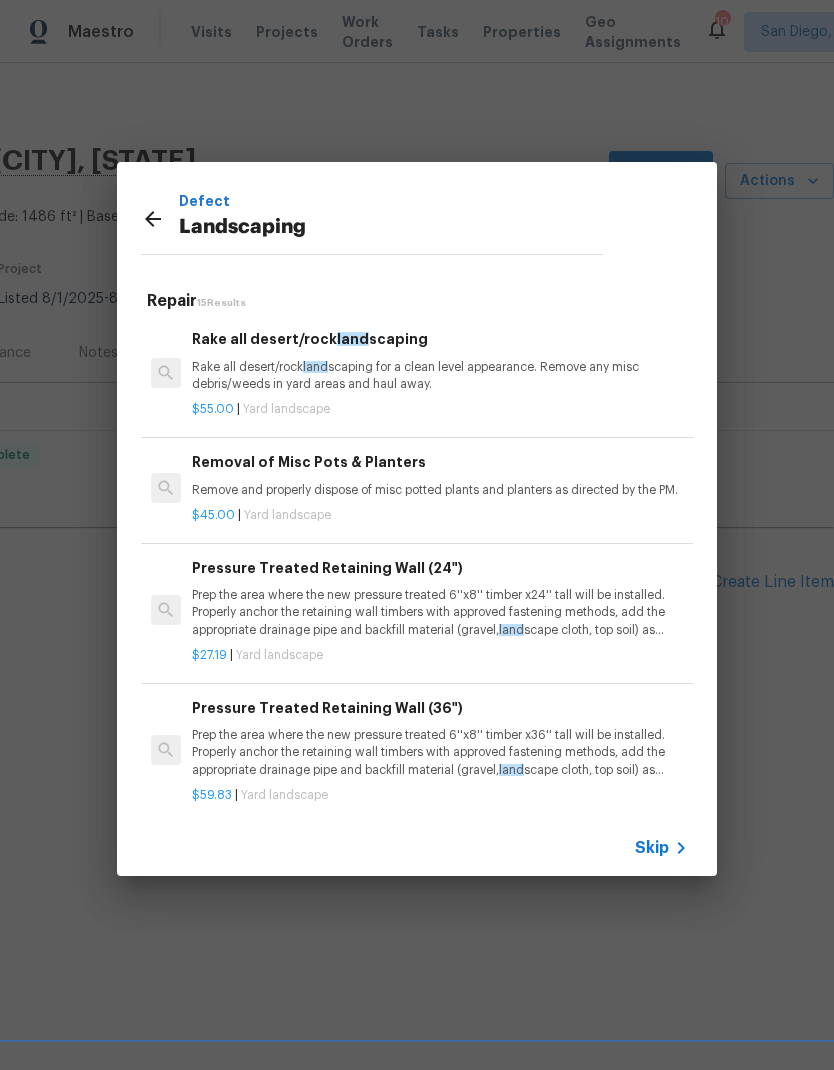 click on "Rake all desert/rock  land scaping for a clean level appearance. Remove any misc debris/weeds in yard areas and haul away." at bounding box center (440, 376) 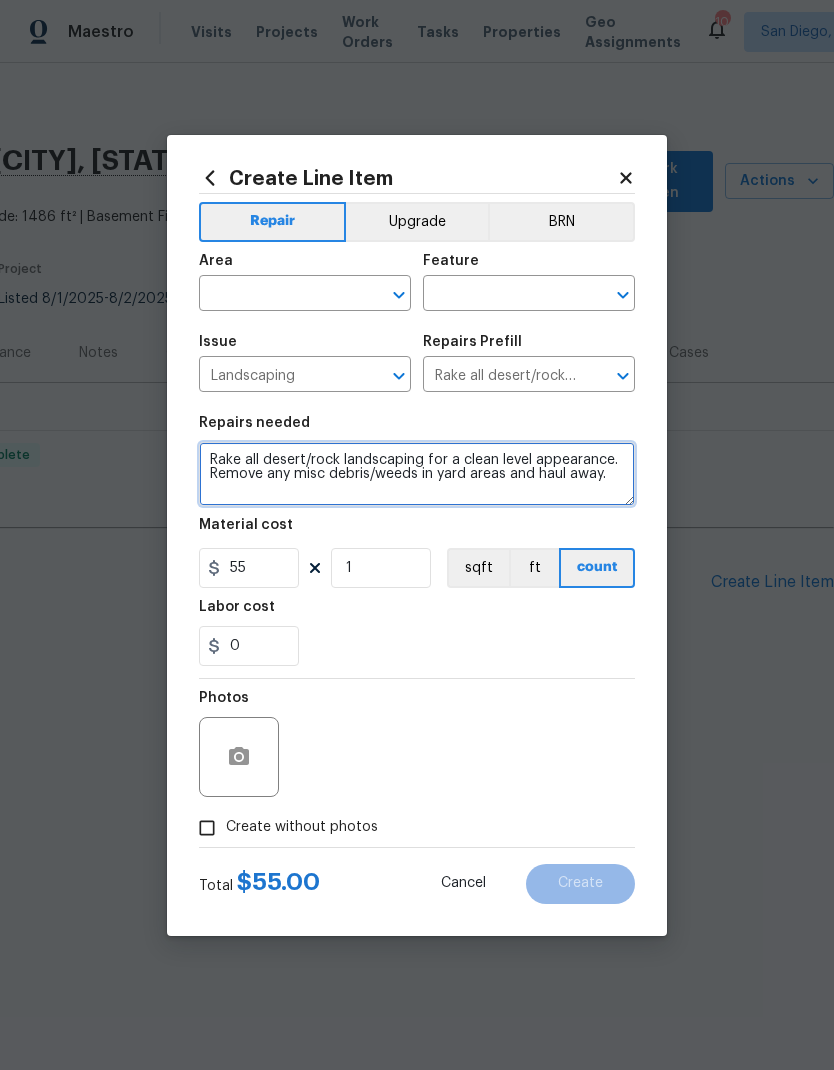 click on "Rake all desert/rock landscaping for a clean level appearance. Remove any misc debris/weeds in yard areas and haul away." at bounding box center (417, 474) 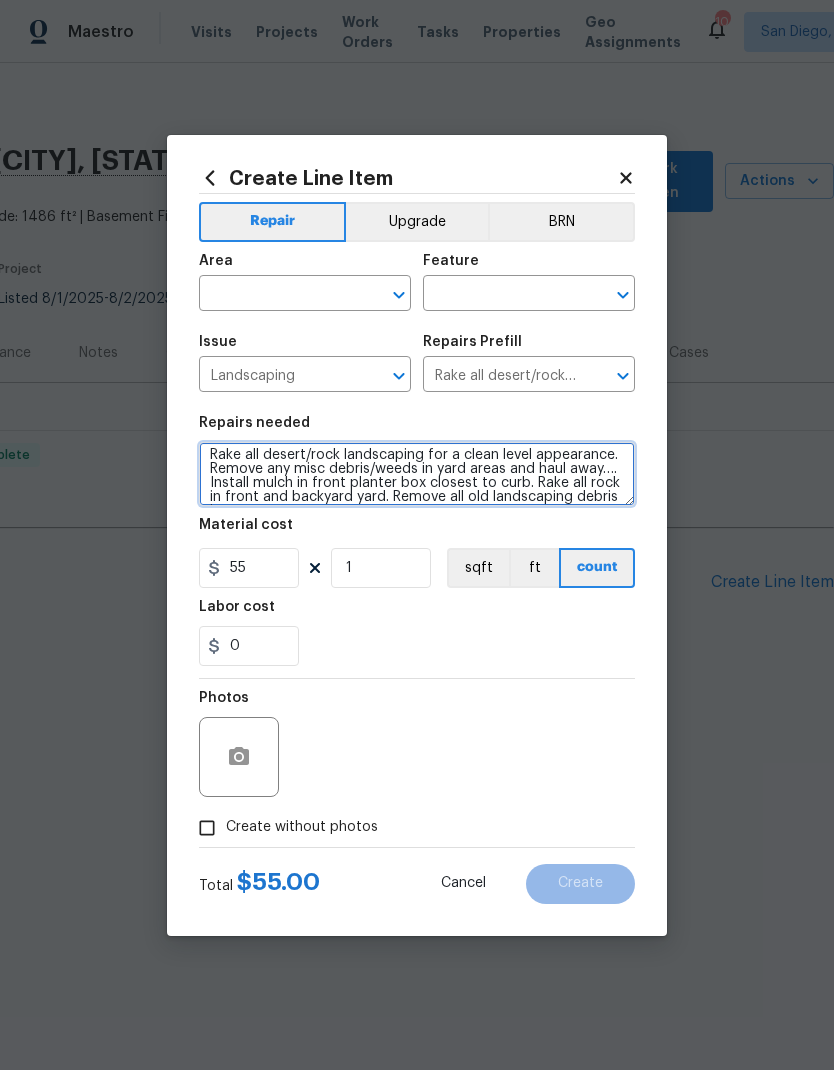 scroll, scrollTop: 19, scrollLeft: 0, axis: vertical 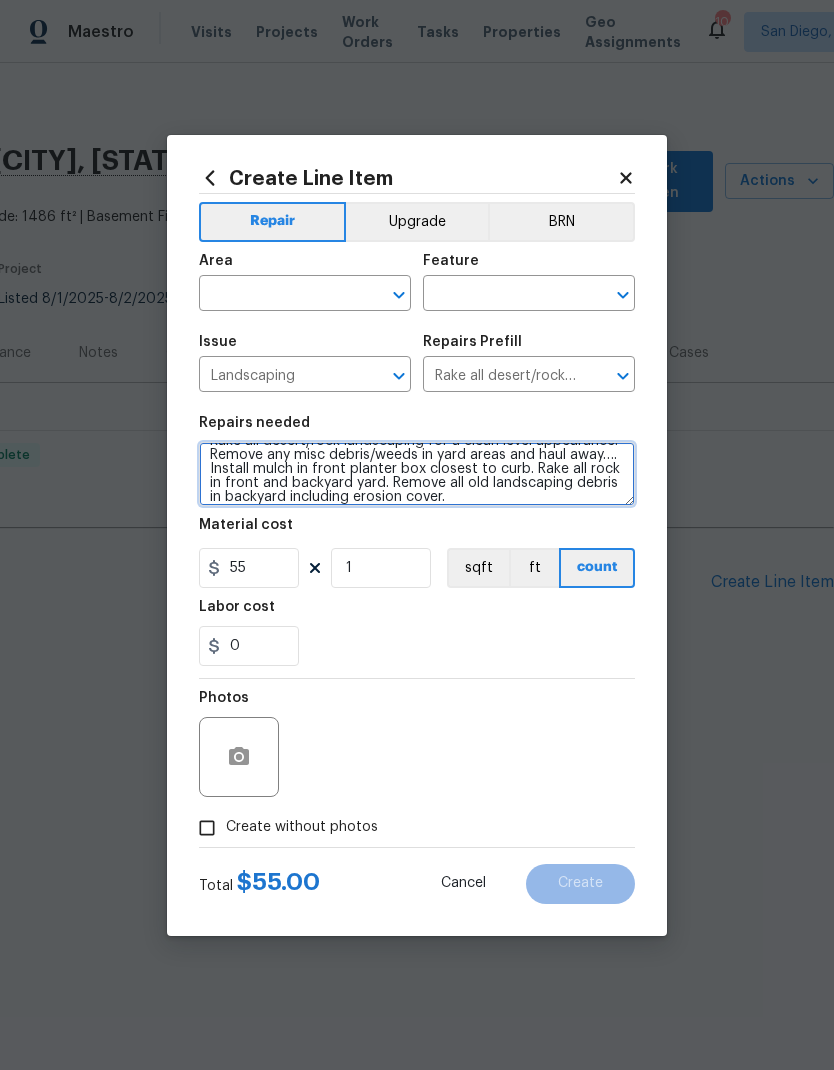 type on "Rake all desert/rock landscaping for a clean level appearance. Remove any misc debris/weeds in yard areas and haul away…. Install mulch in front planter box closest to curb. Rake all rock in front and backyard yard. Remove all old landscaping debris in backyard including erosion cover." 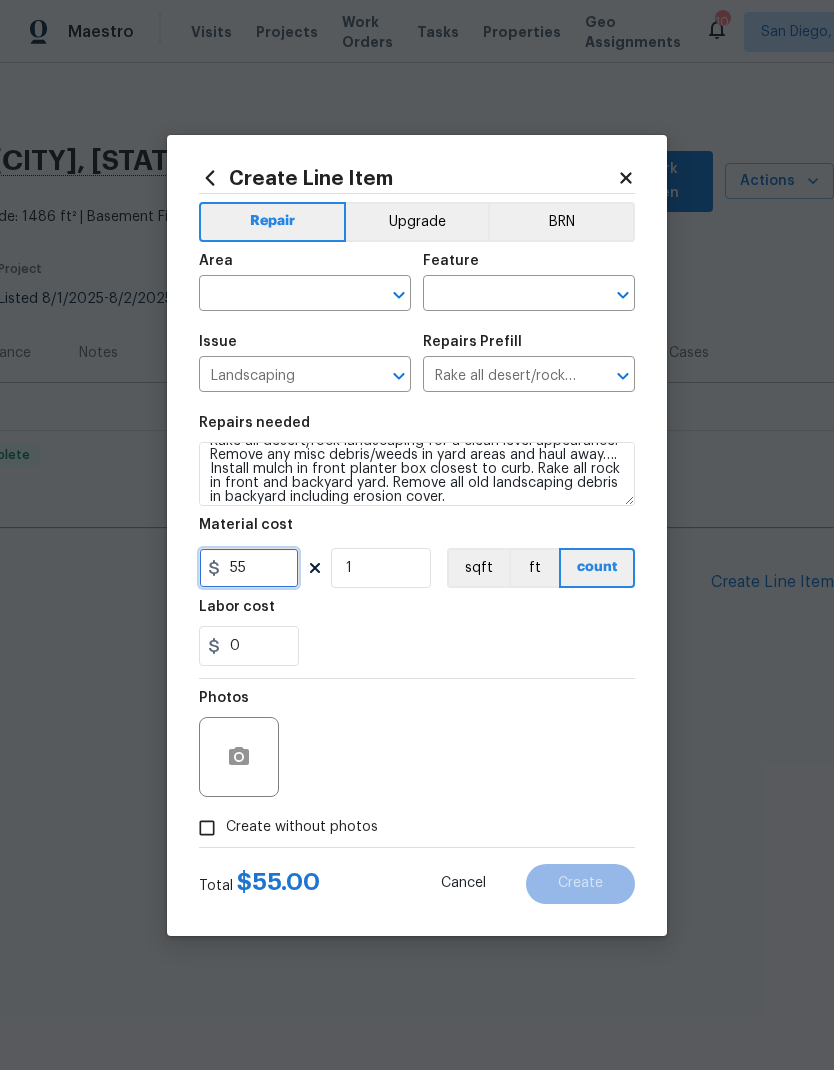 click on "55" at bounding box center [249, 568] 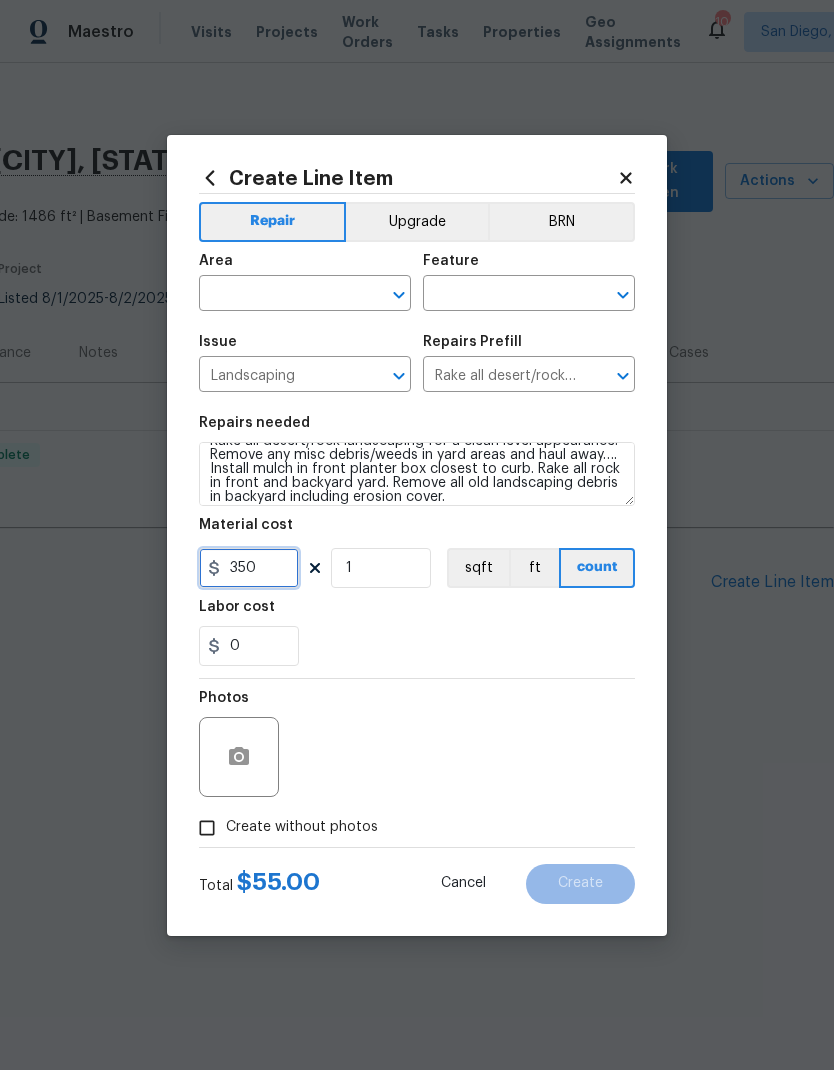 type on "350" 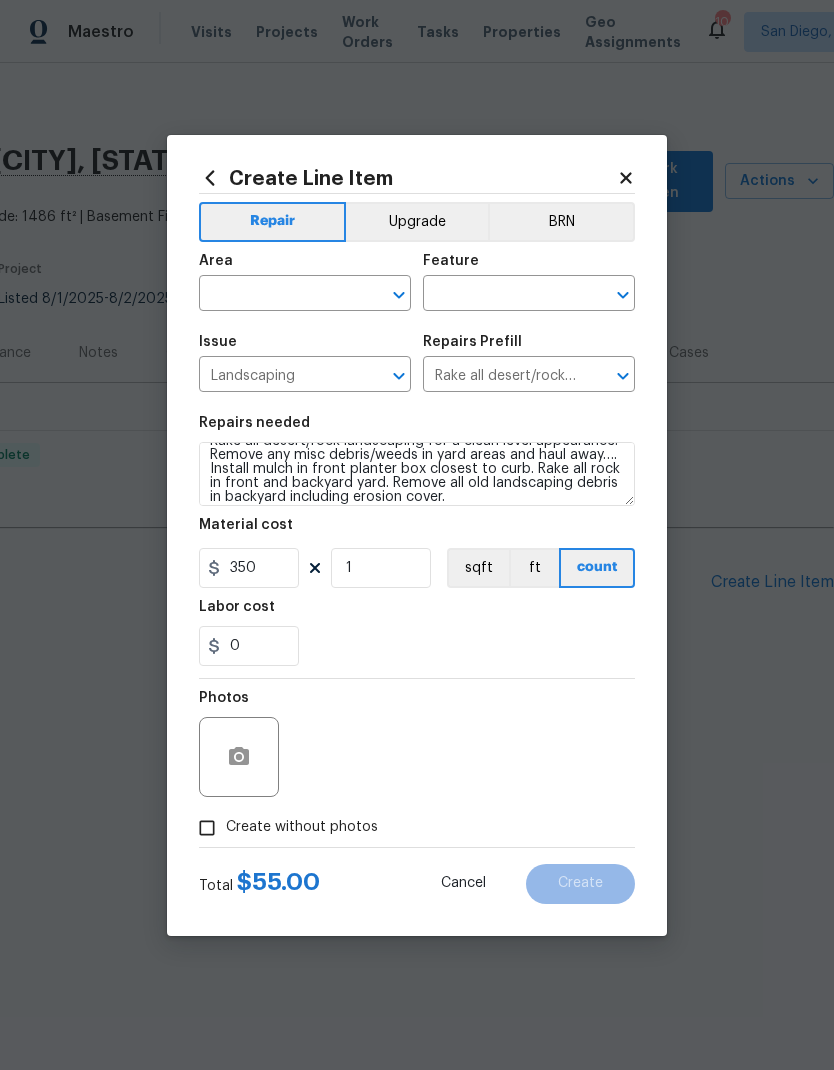 click on "0" at bounding box center (417, 646) 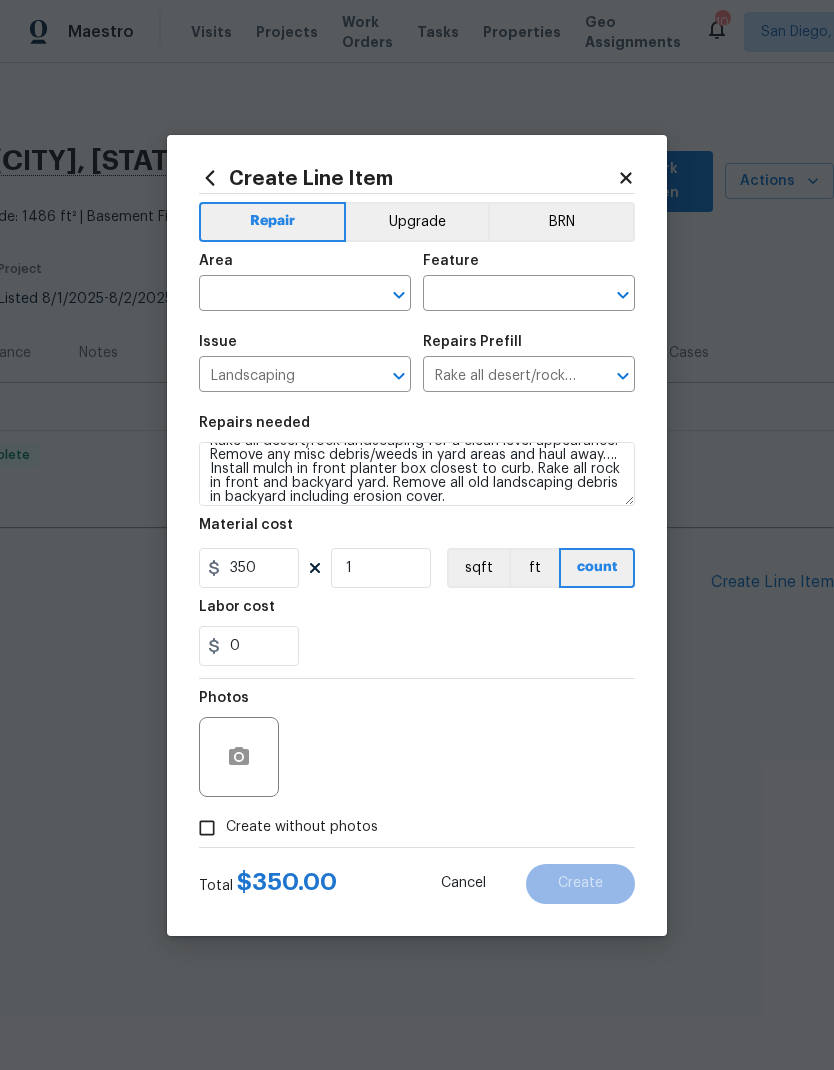 click on "Create without photos" at bounding box center (207, 828) 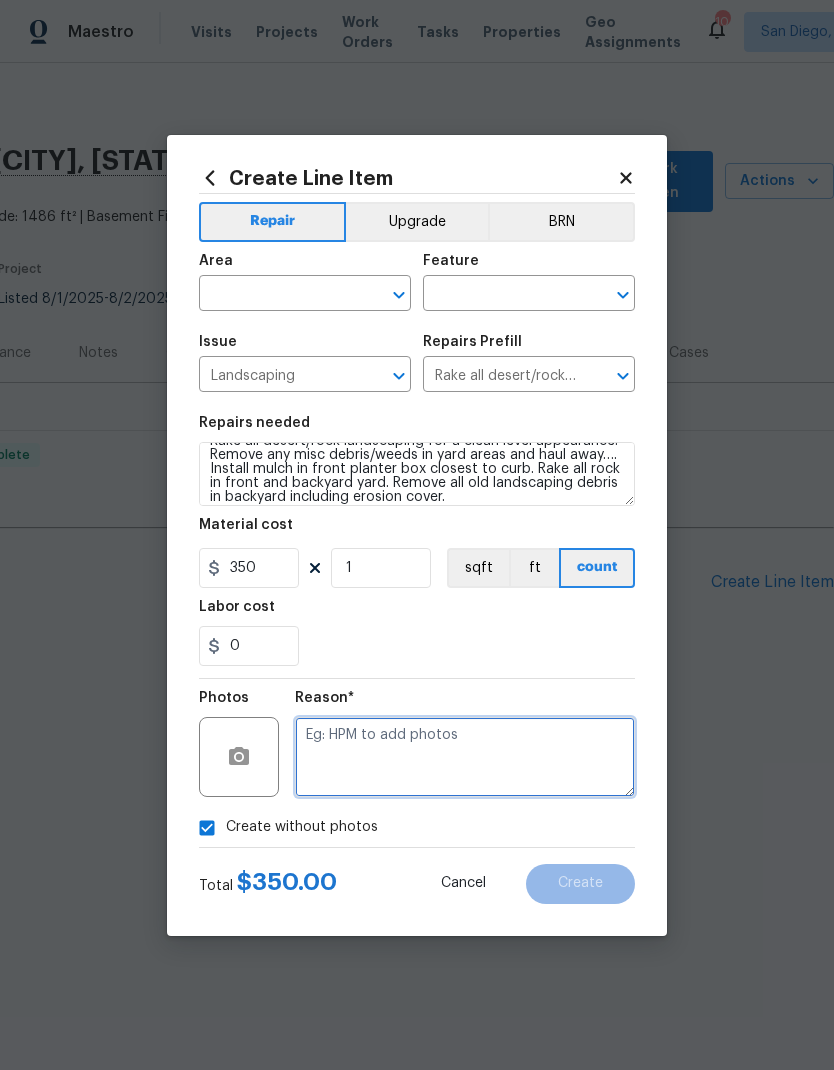click at bounding box center [465, 757] 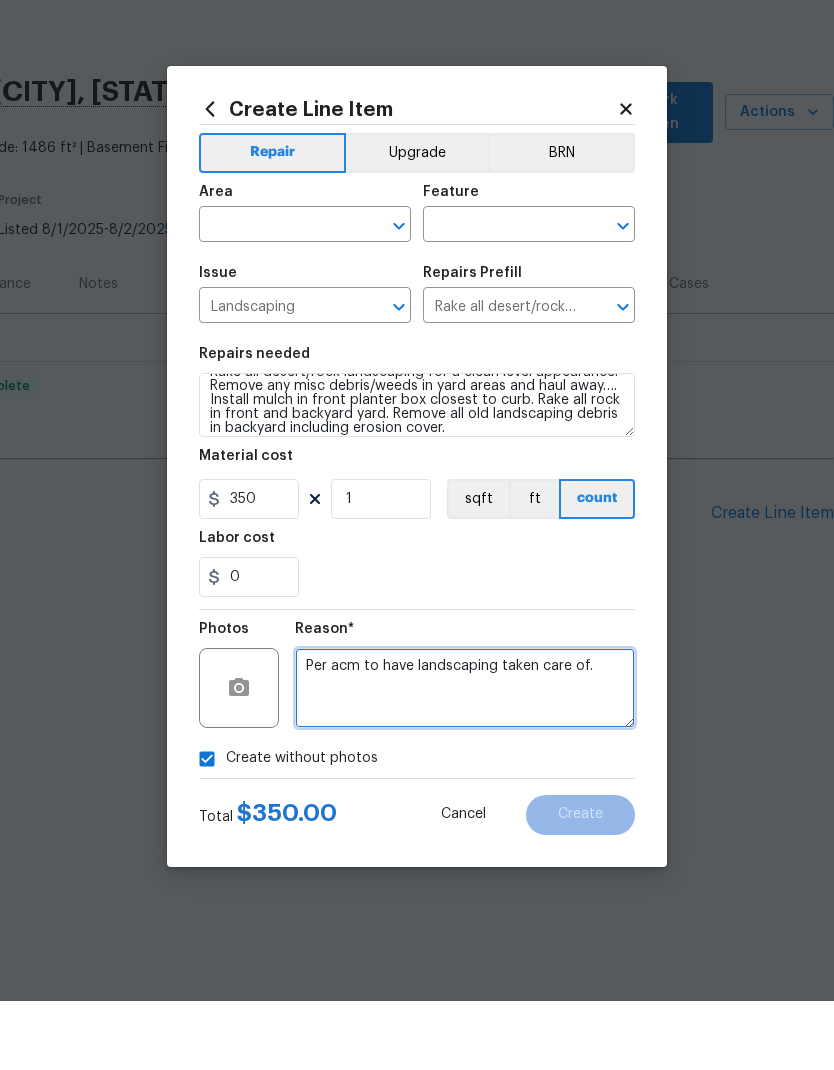 type on "Per acm to have landscaping taken care of." 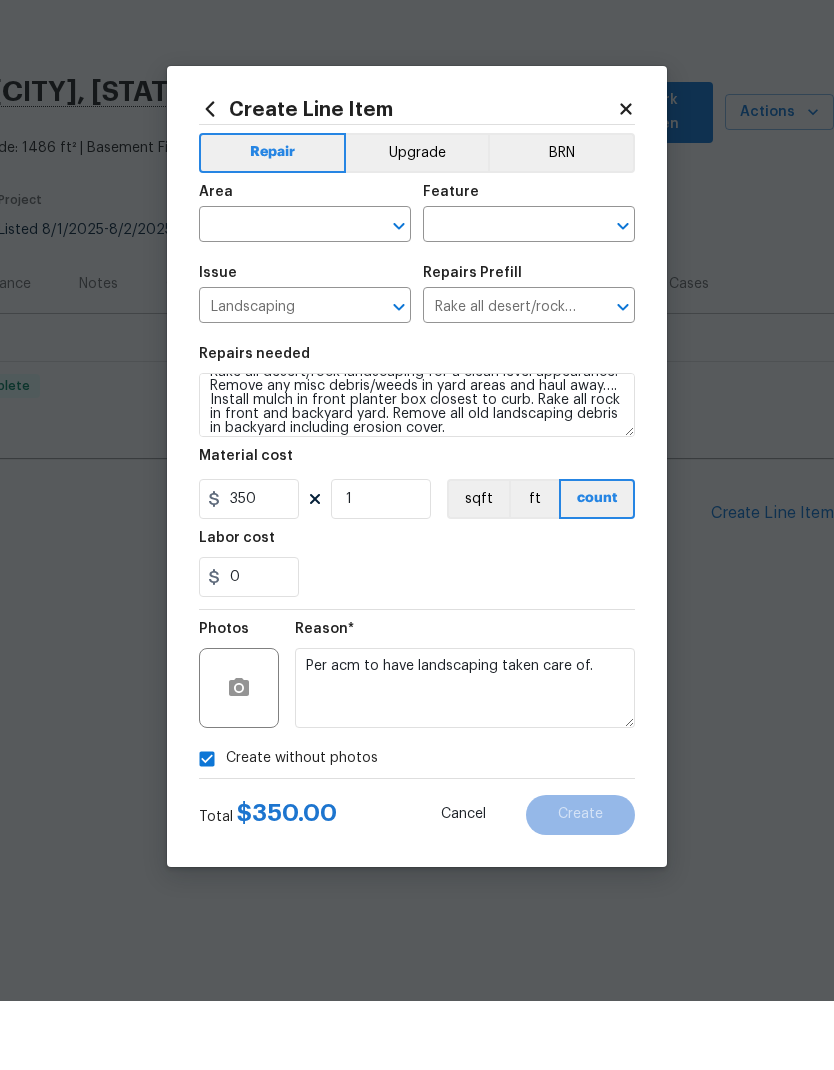 click at bounding box center (277, 295) 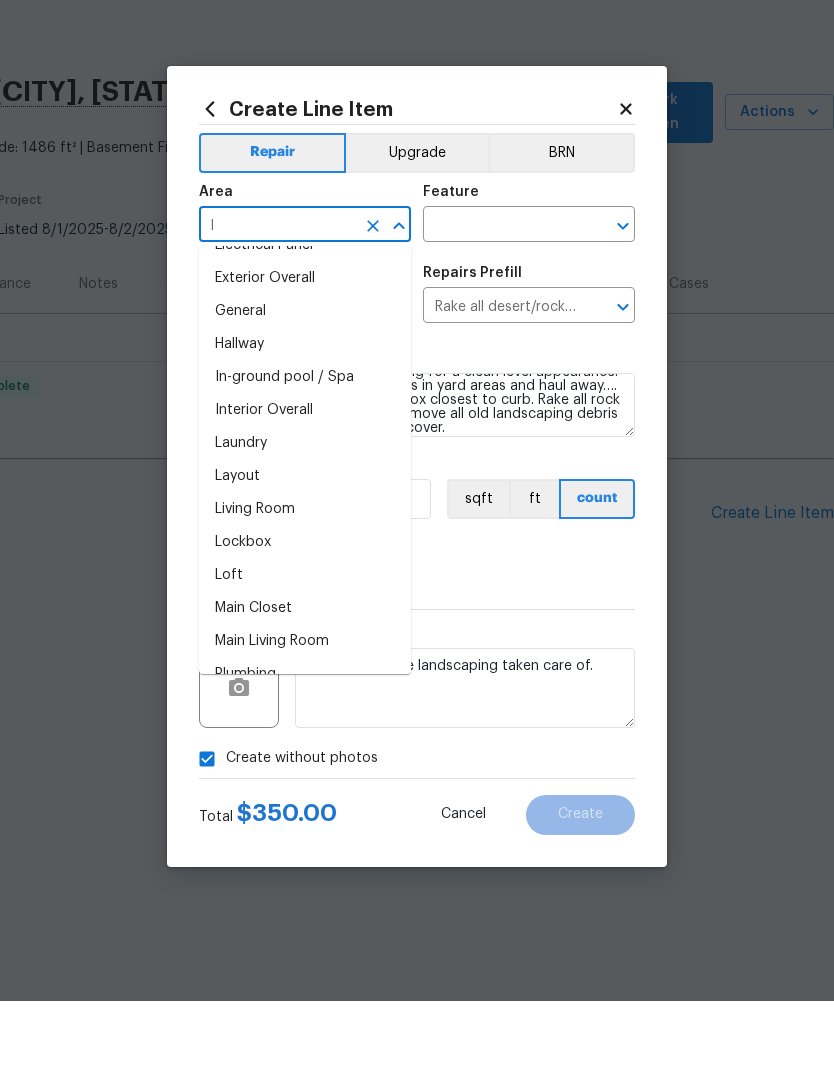 scroll, scrollTop: 0, scrollLeft: 0, axis: both 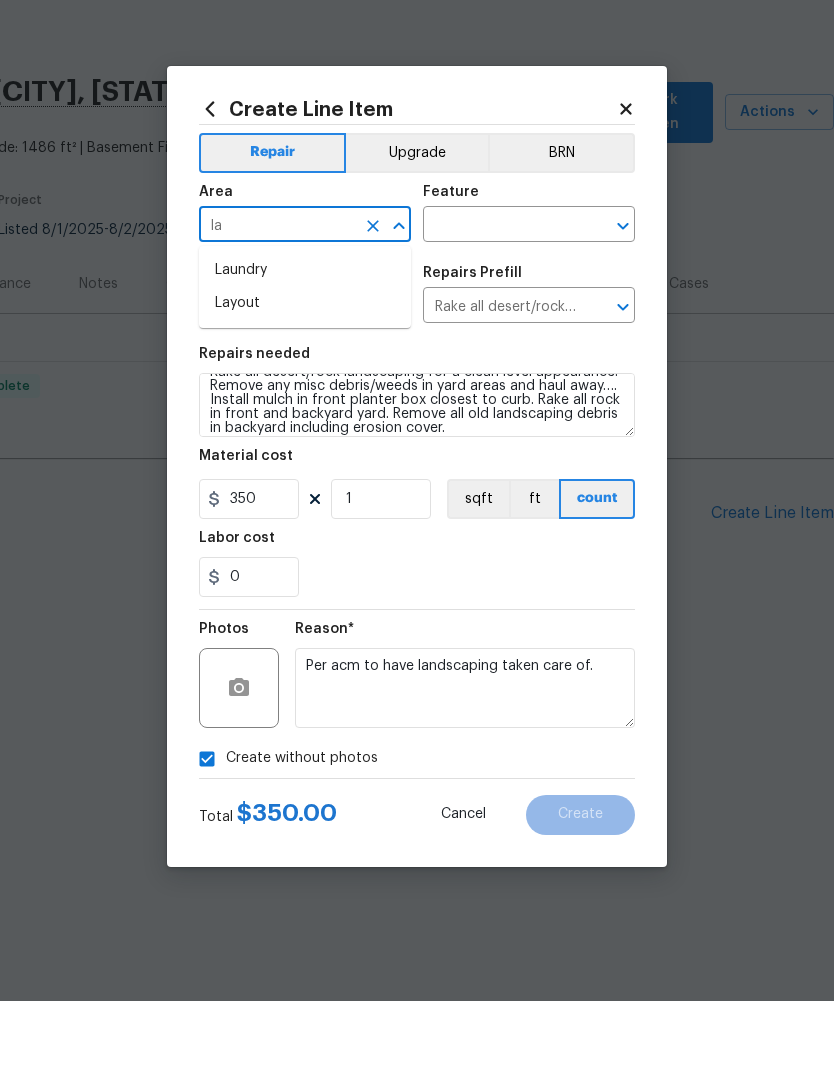 type on "la" 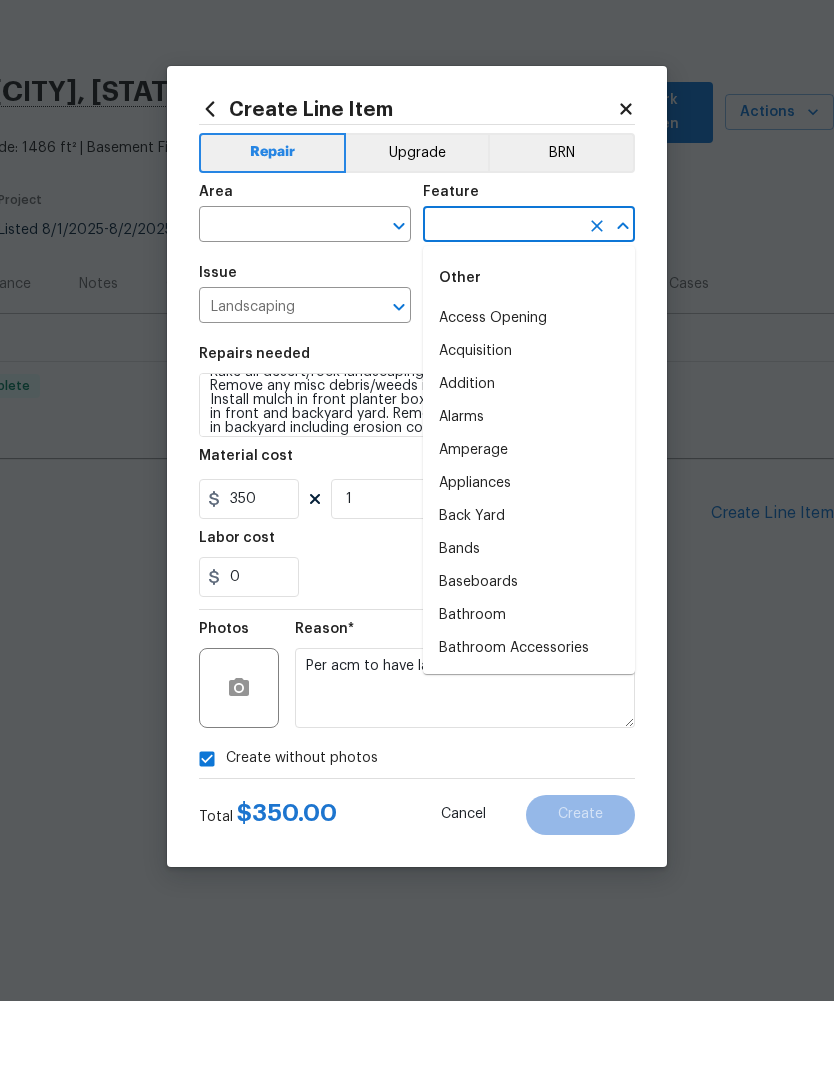 click at bounding box center (277, 295) 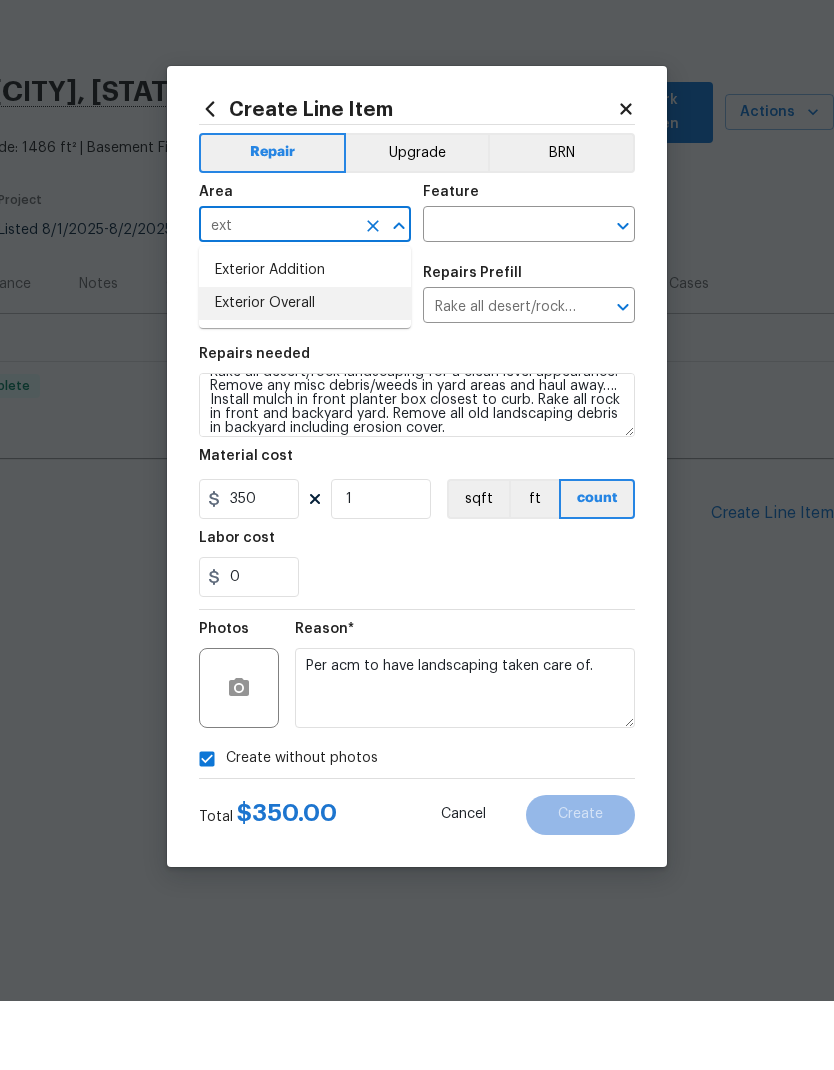 click on "Exterior Overall" at bounding box center [305, 372] 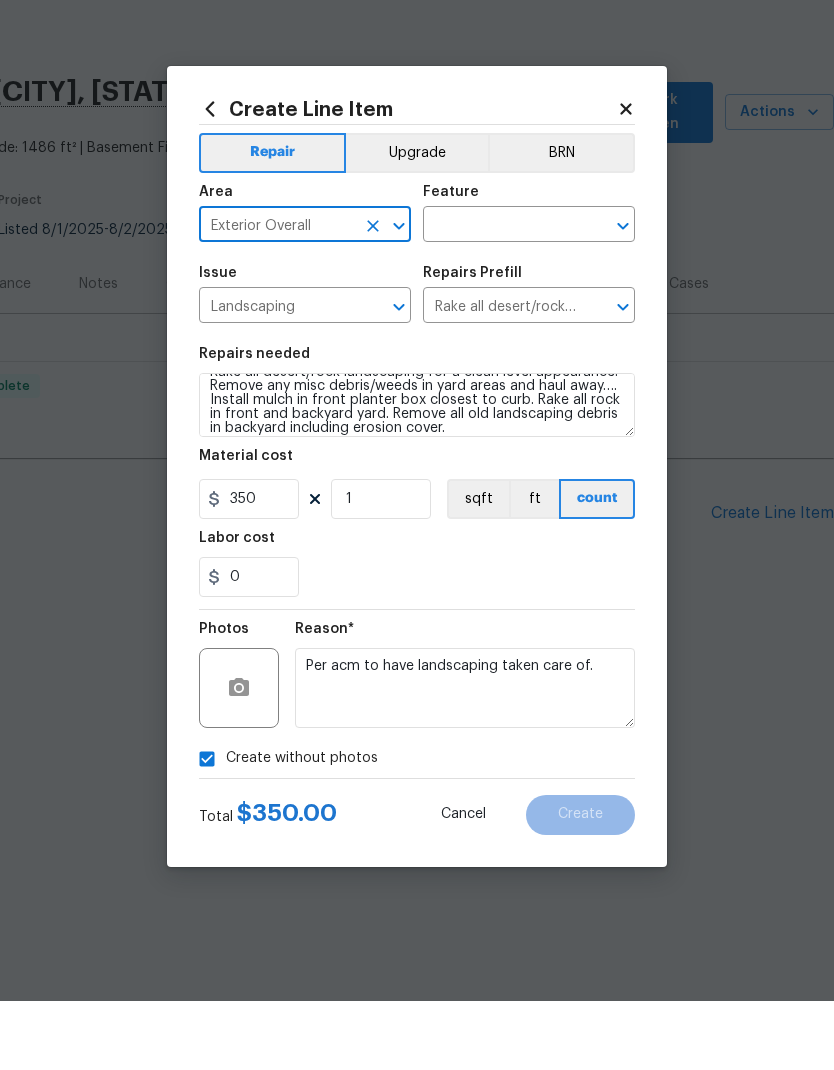 click at bounding box center (501, 295) 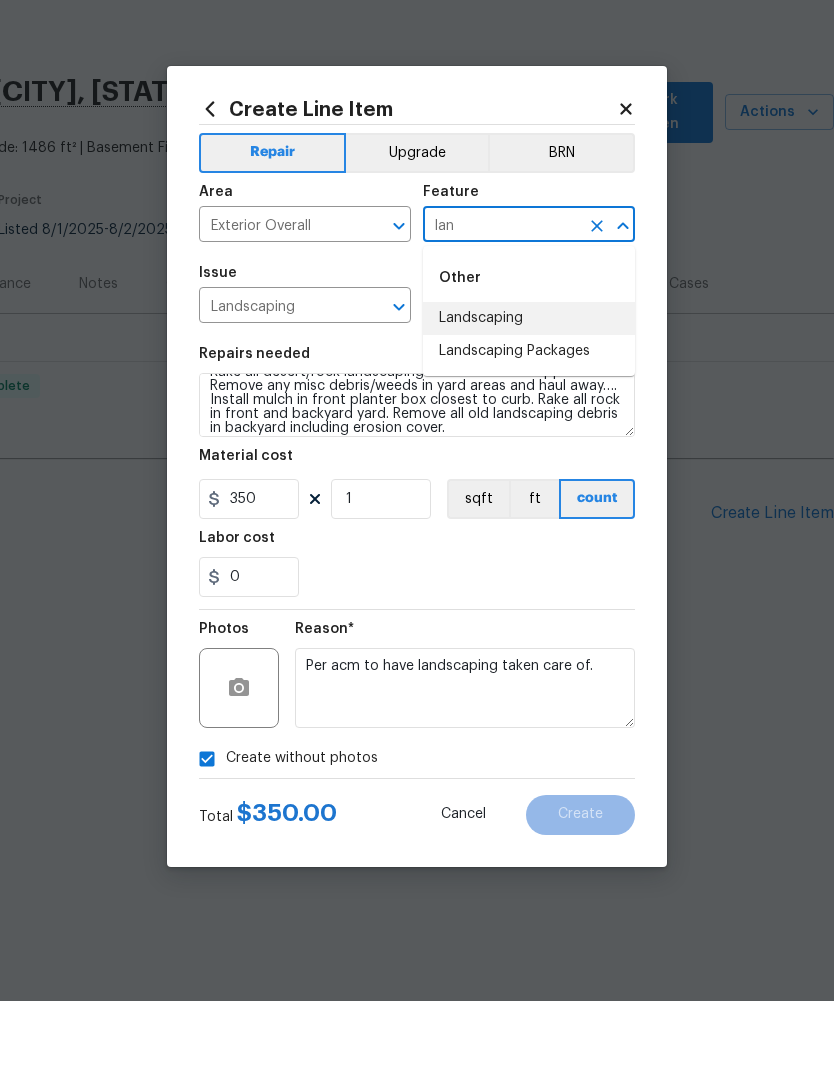 click on "Landscaping" at bounding box center [529, 387] 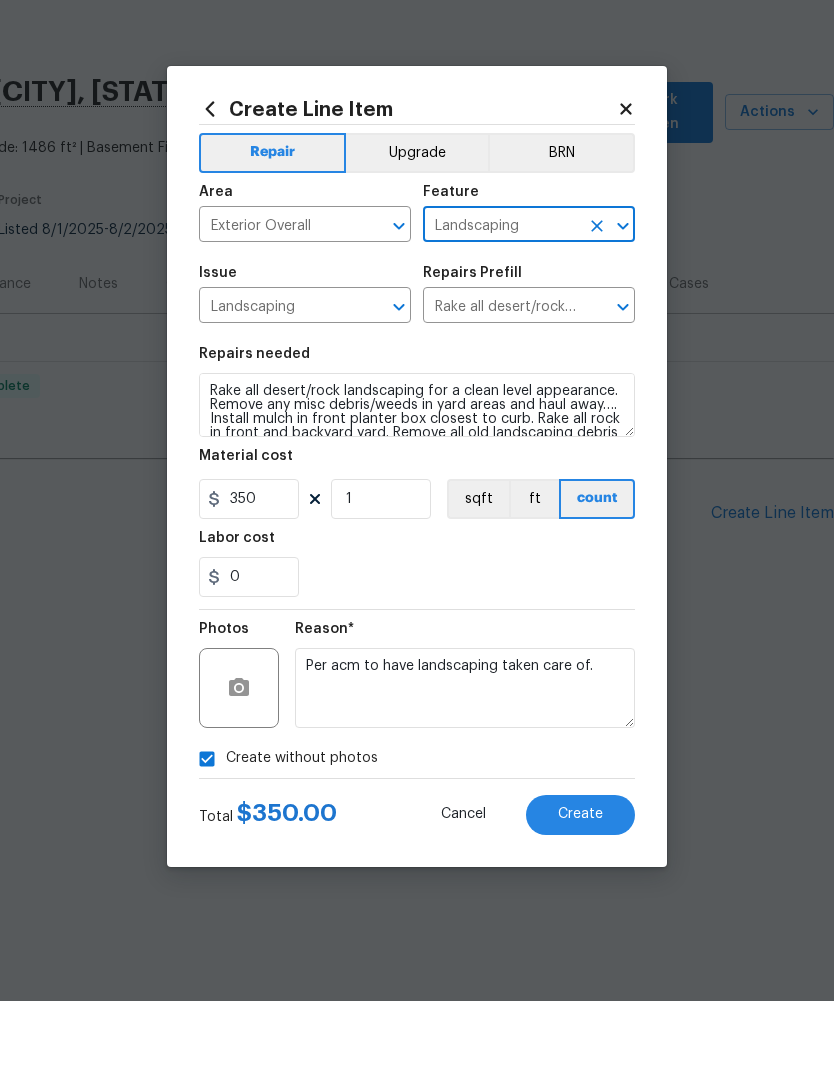 scroll, scrollTop: 0, scrollLeft: 0, axis: both 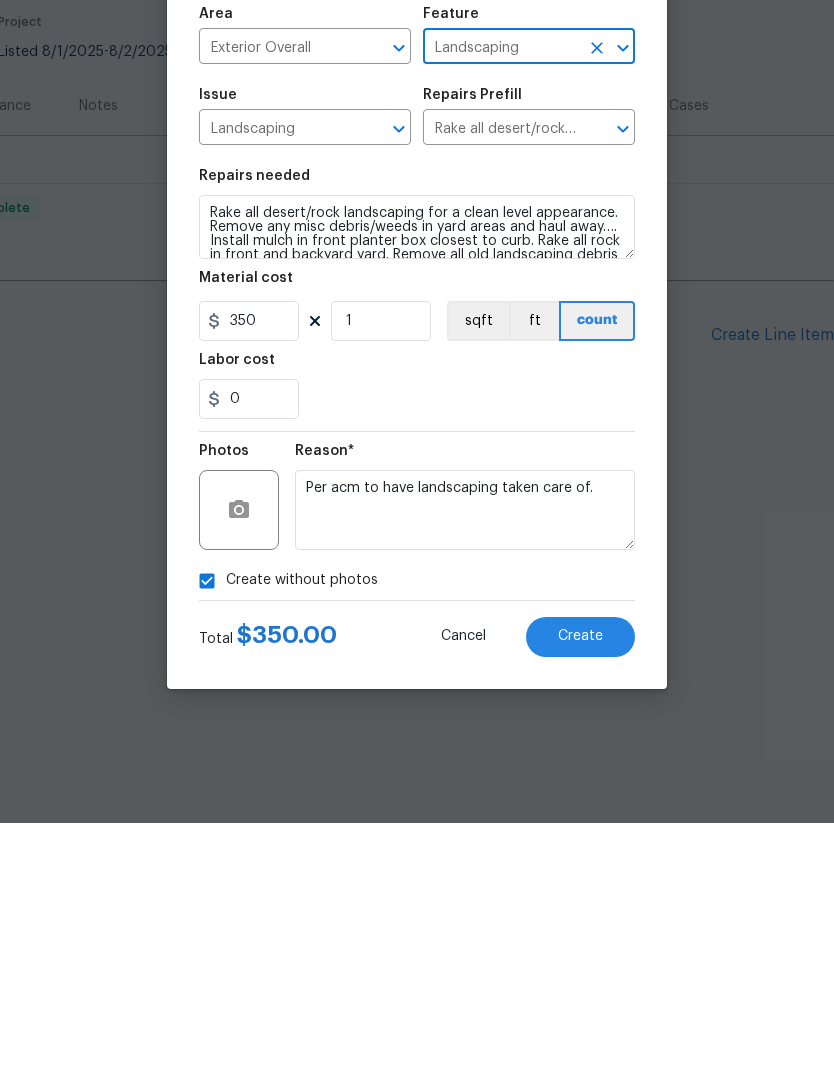 click on "Create" at bounding box center (580, 883) 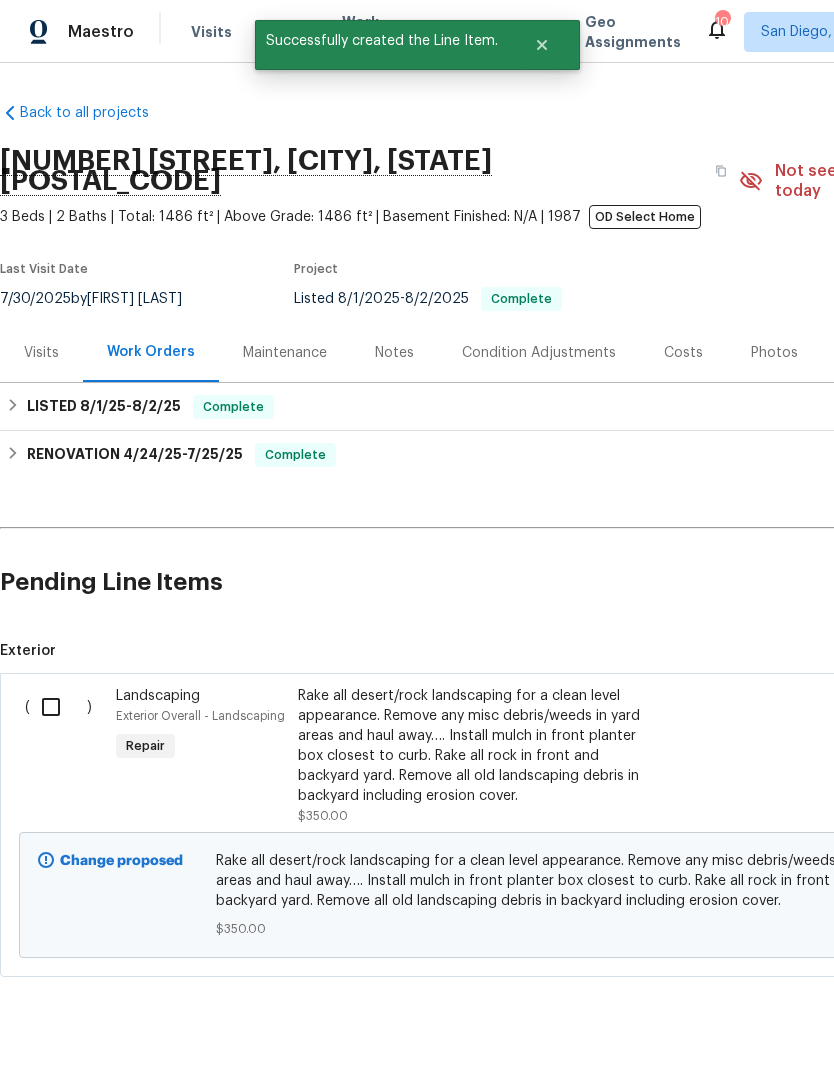 scroll, scrollTop: 0, scrollLeft: 0, axis: both 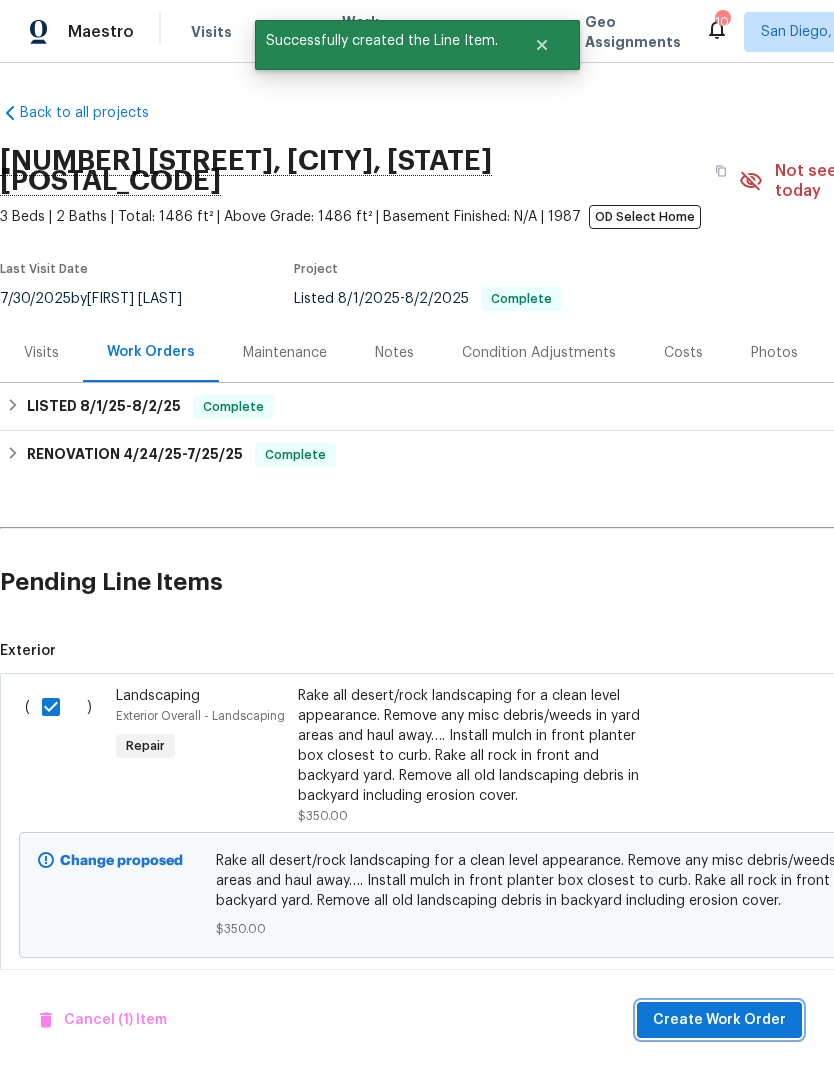 click on "Create Work Order" at bounding box center [719, 1020] 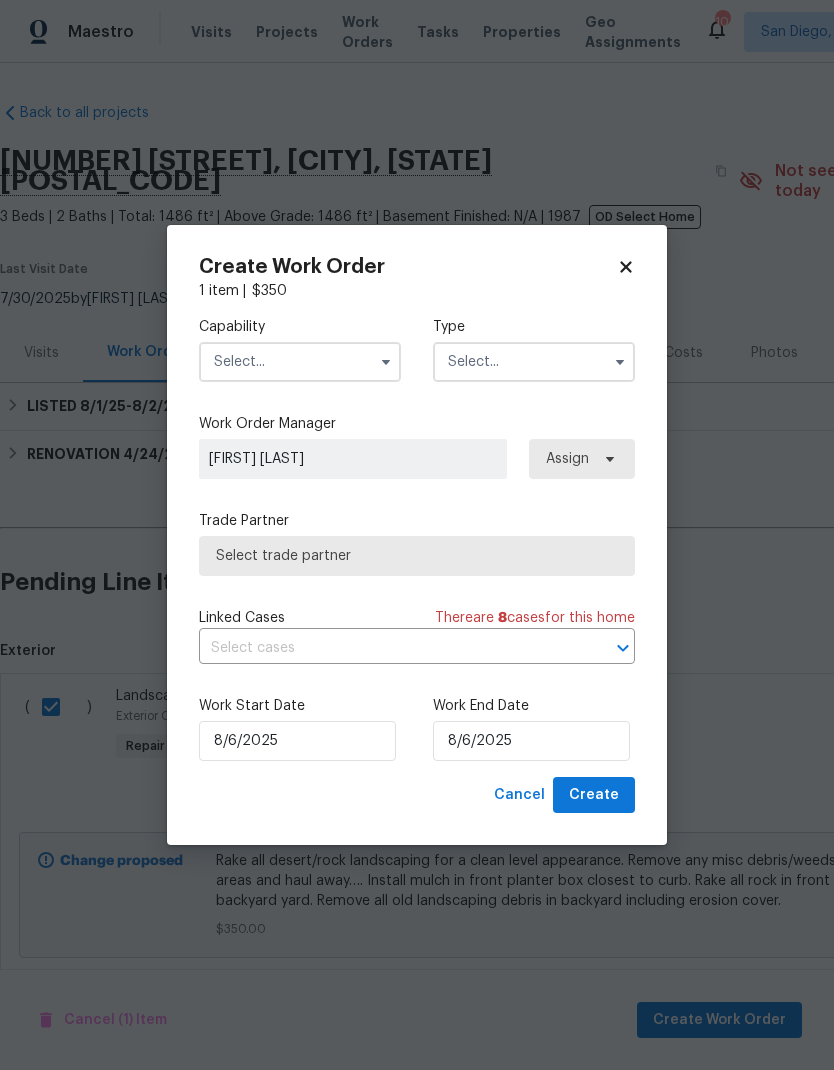 click at bounding box center (300, 362) 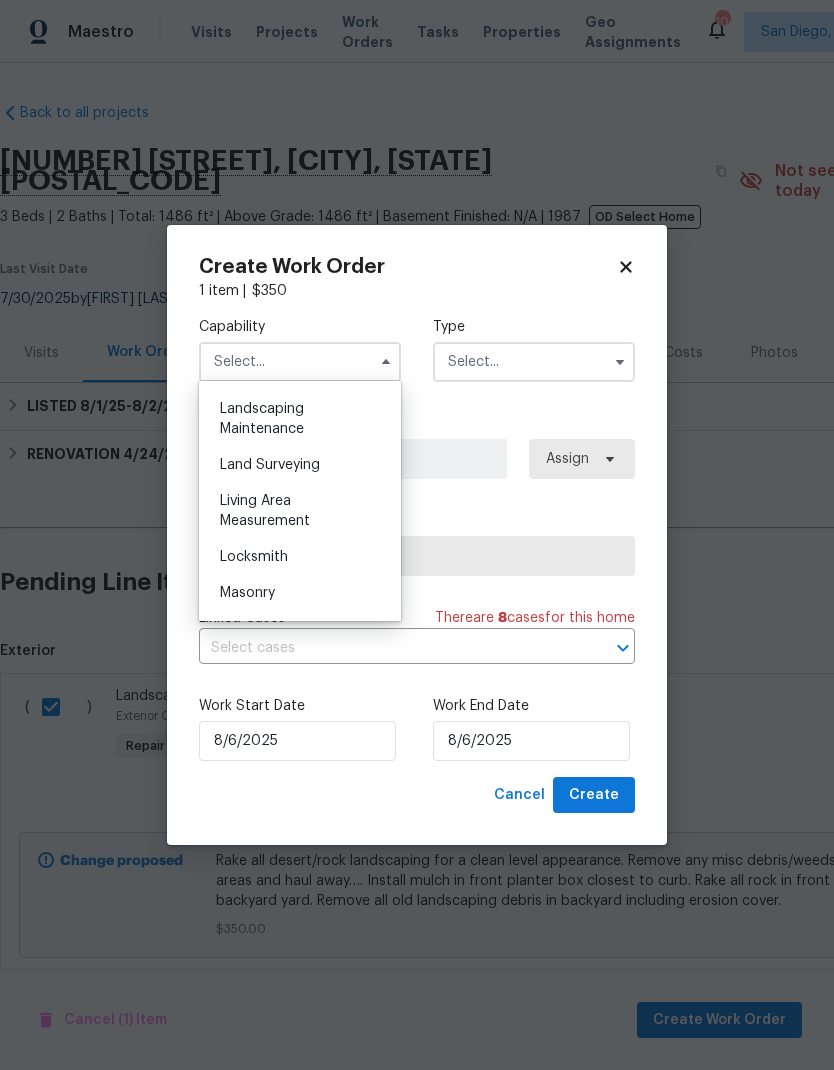 scroll, scrollTop: 1318, scrollLeft: 0, axis: vertical 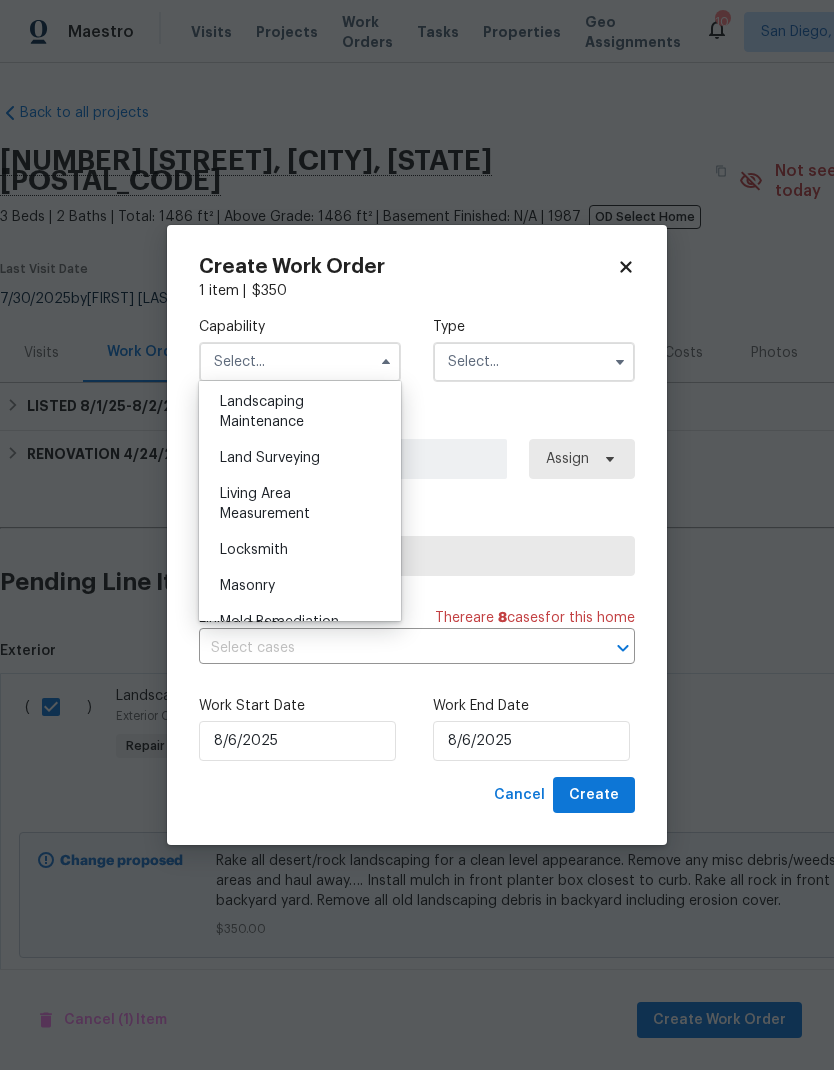 click on "Landscaping Maintenance" at bounding box center [300, 412] 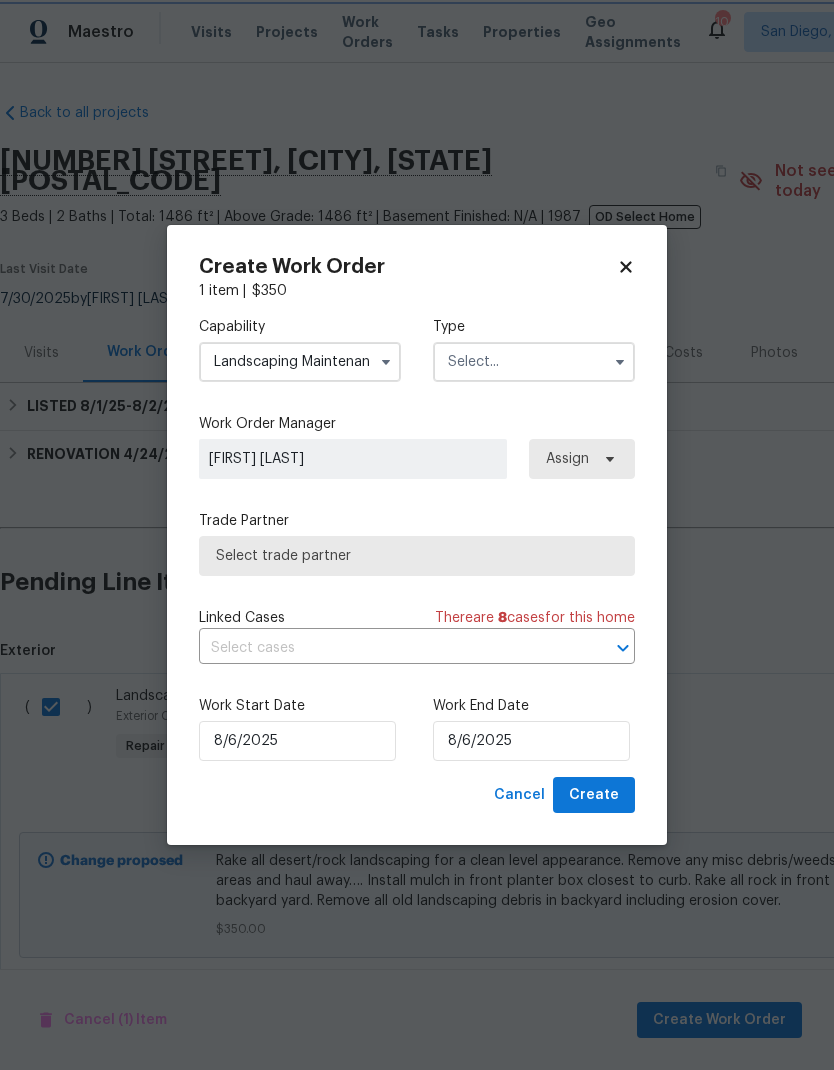 scroll, scrollTop: 1260, scrollLeft: 0, axis: vertical 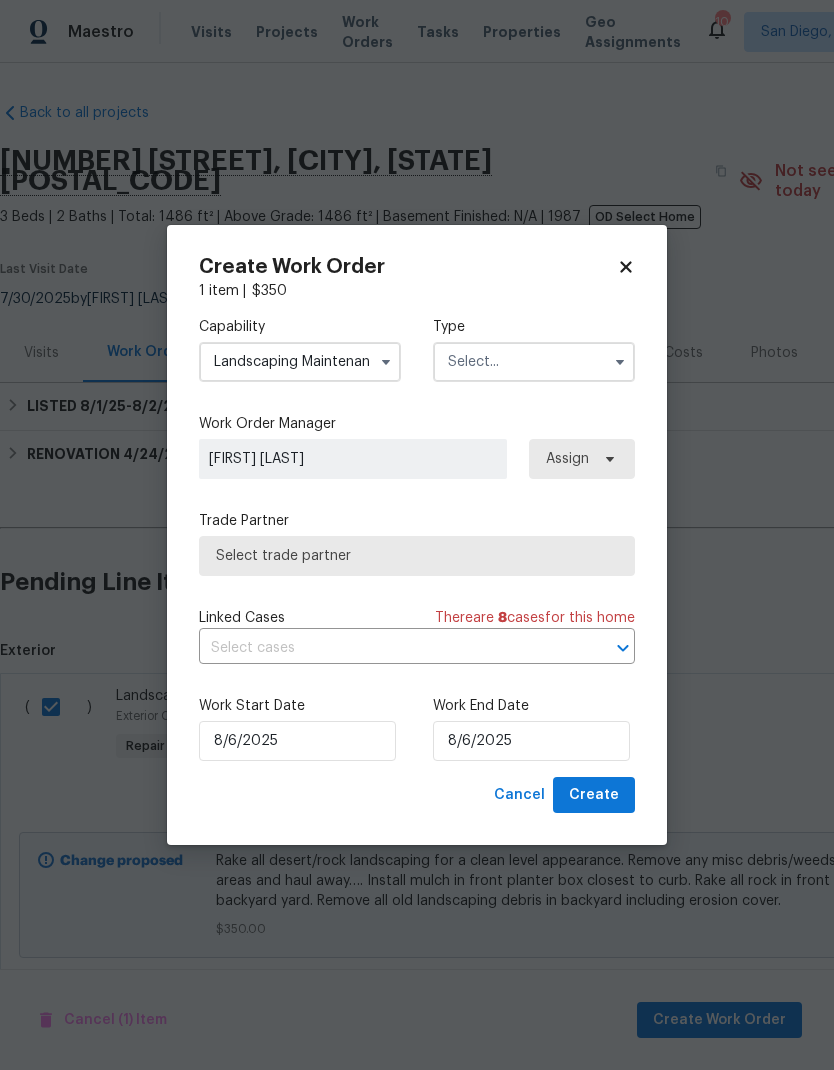 click at bounding box center (534, 362) 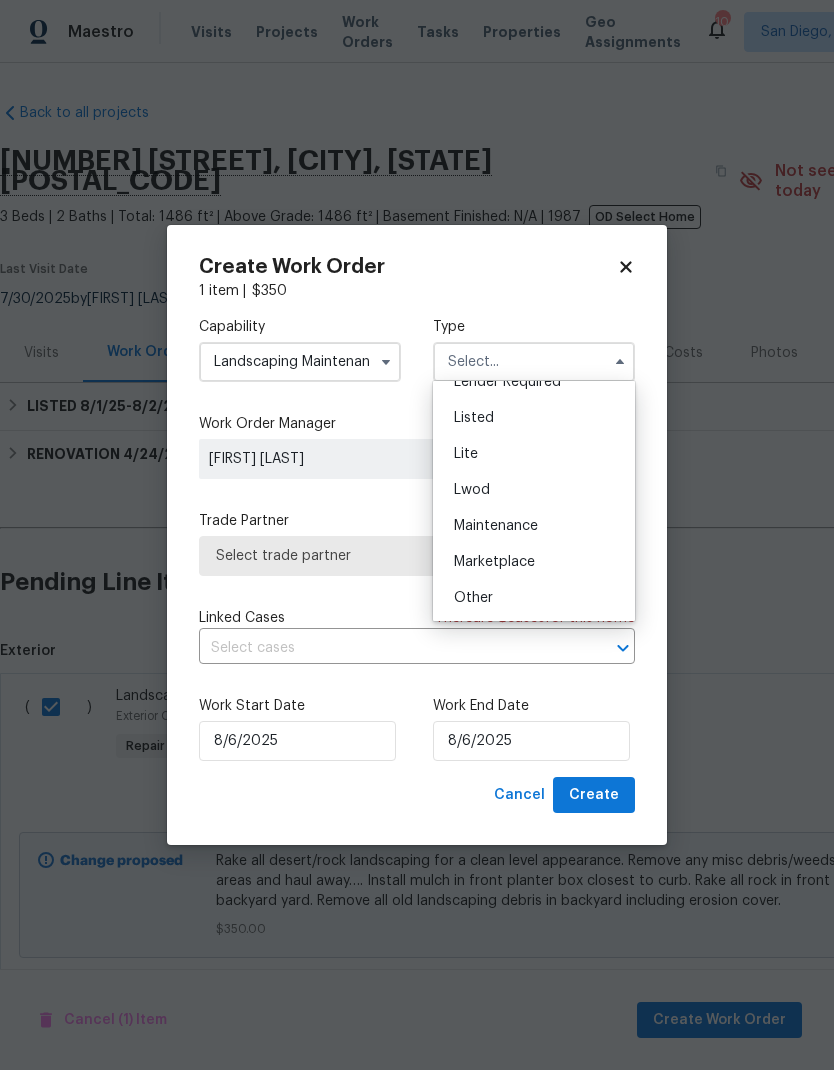 scroll, scrollTop: 200, scrollLeft: 0, axis: vertical 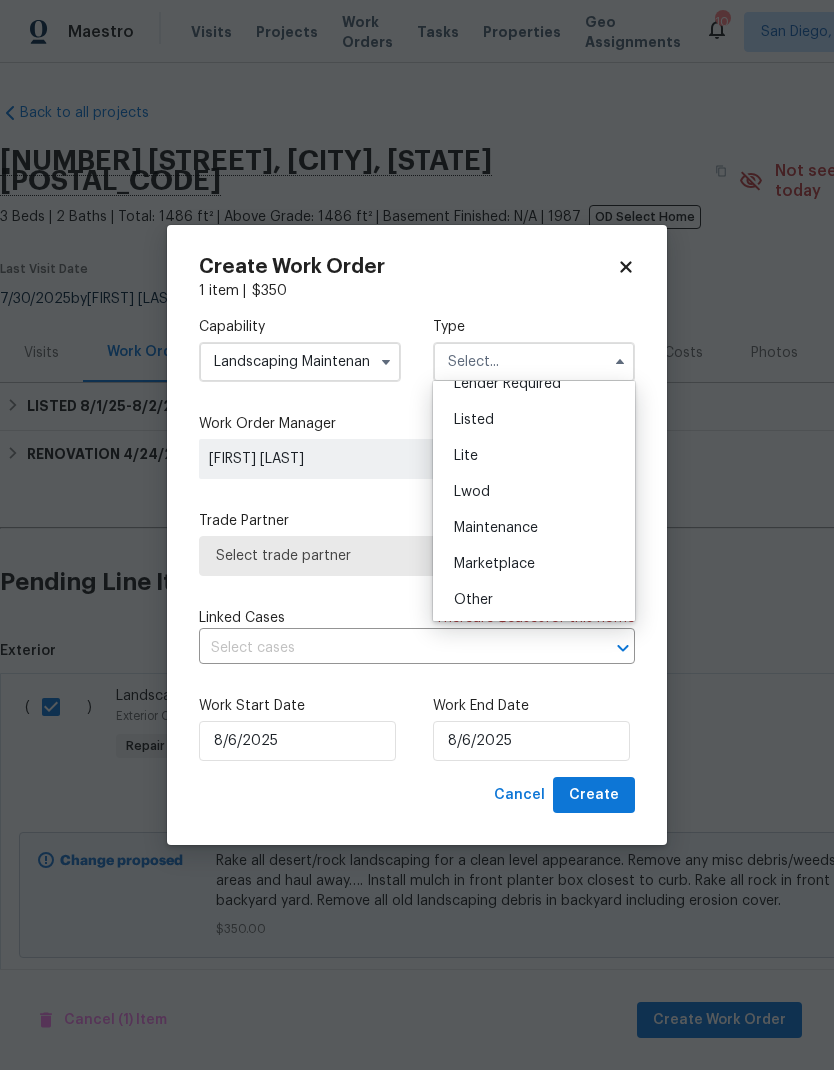 click on "Listed" at bounding box center (534, 420) 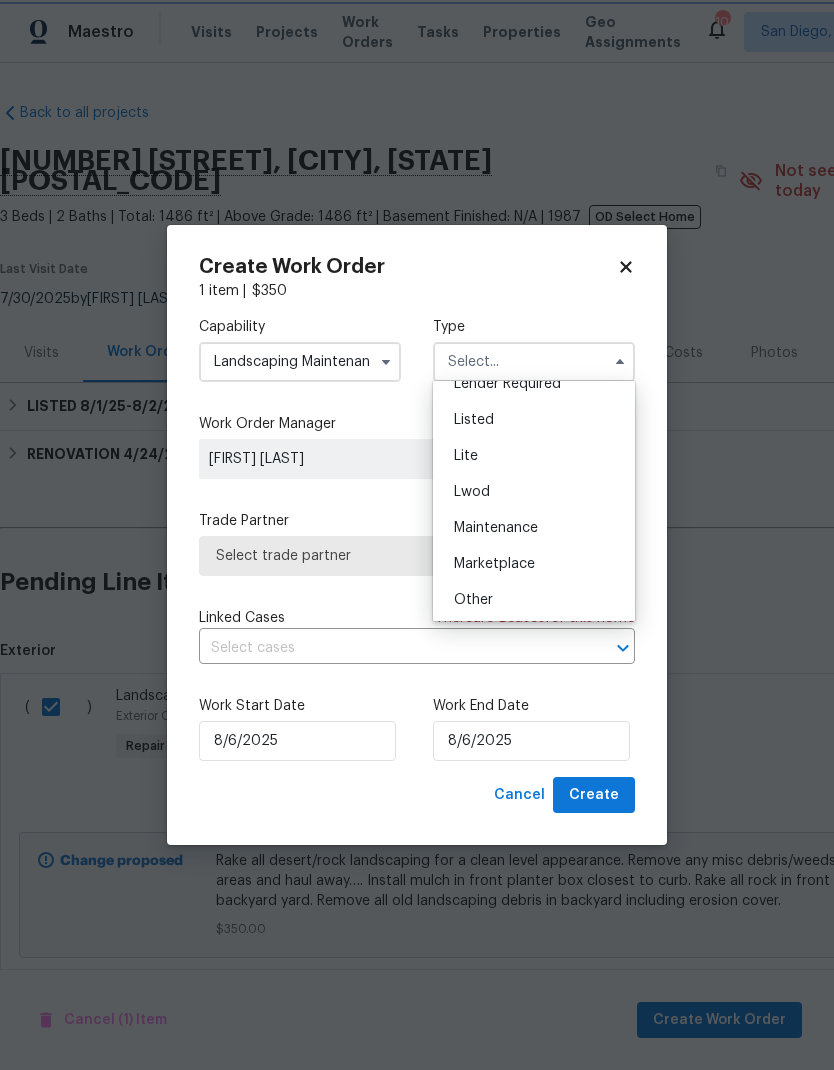 type on "Listed" 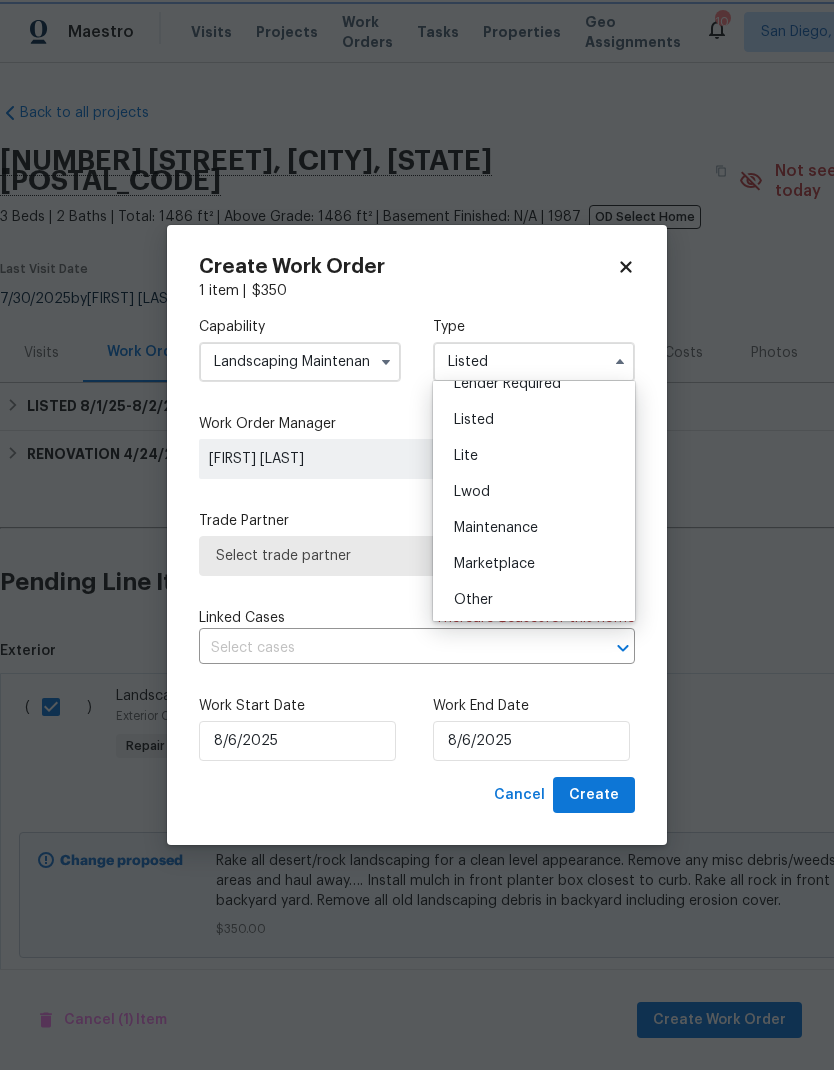 scroll, scrollTop: 0, scrollLeft: 0, axis: both 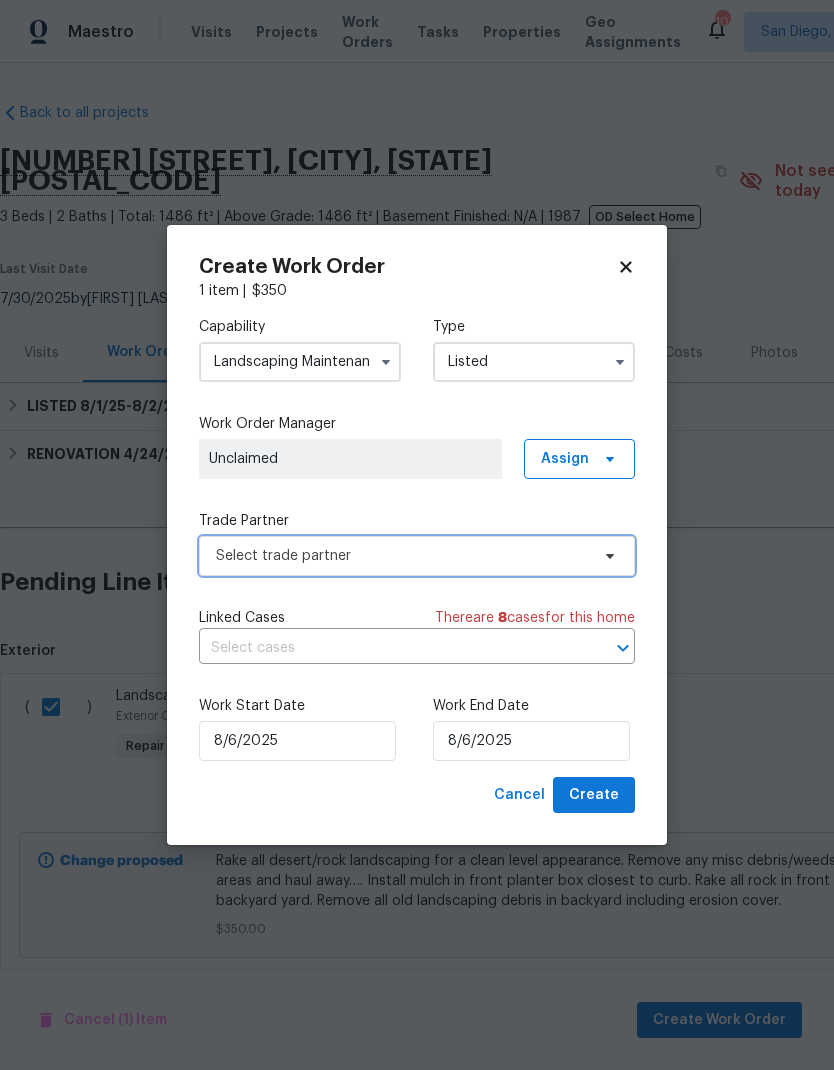 click on "Select trade partner" at bounding box center [402, 556] 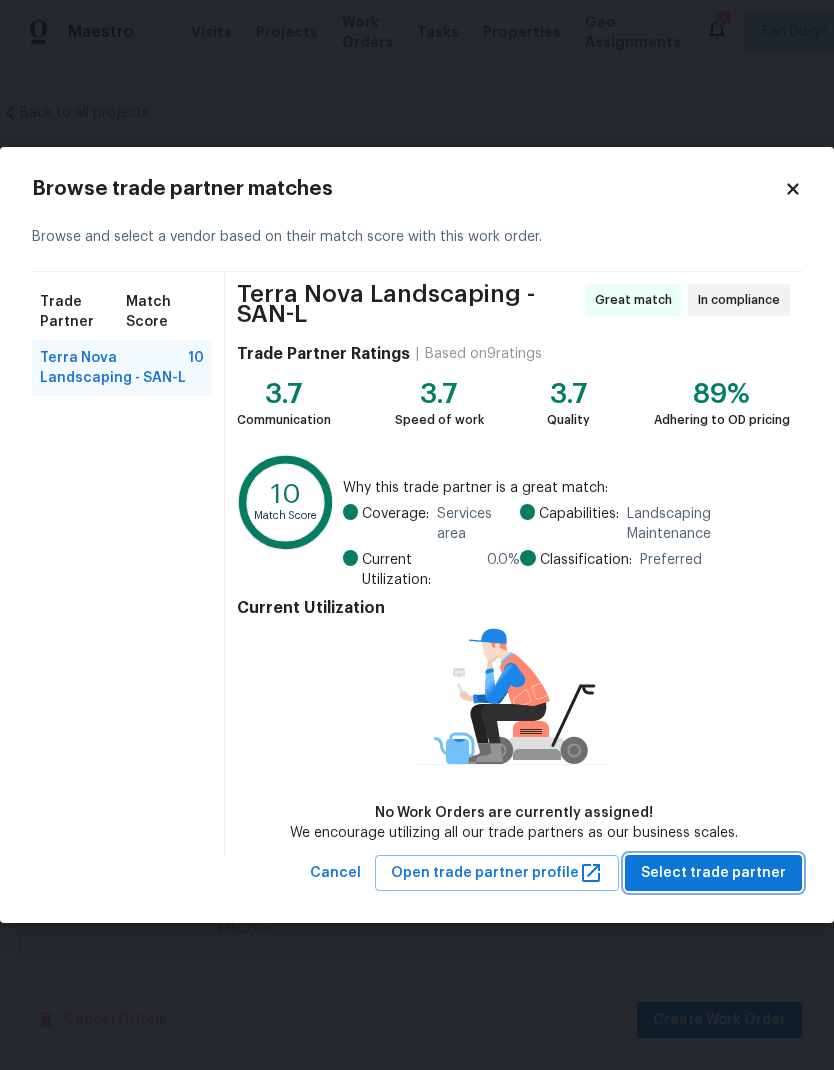 click on "Select trade partner" at bounding box center [713, 873] 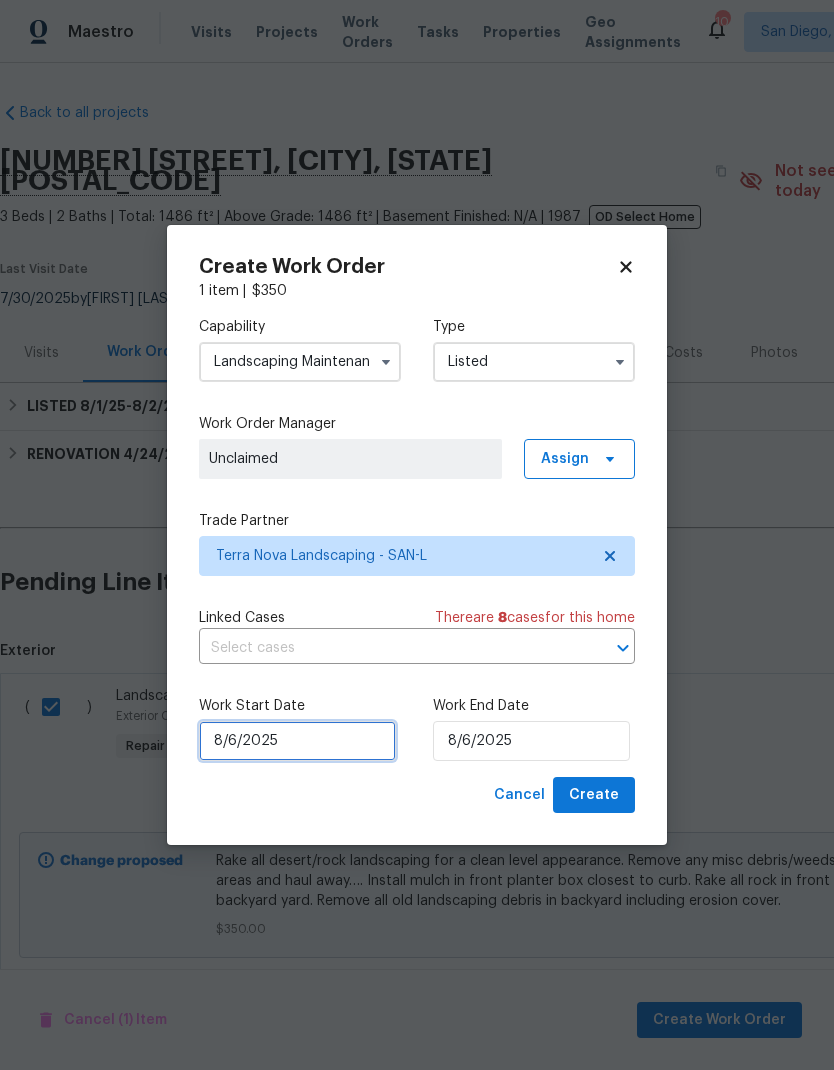 click on "8/6/2025" at bounding box center [297, 741] 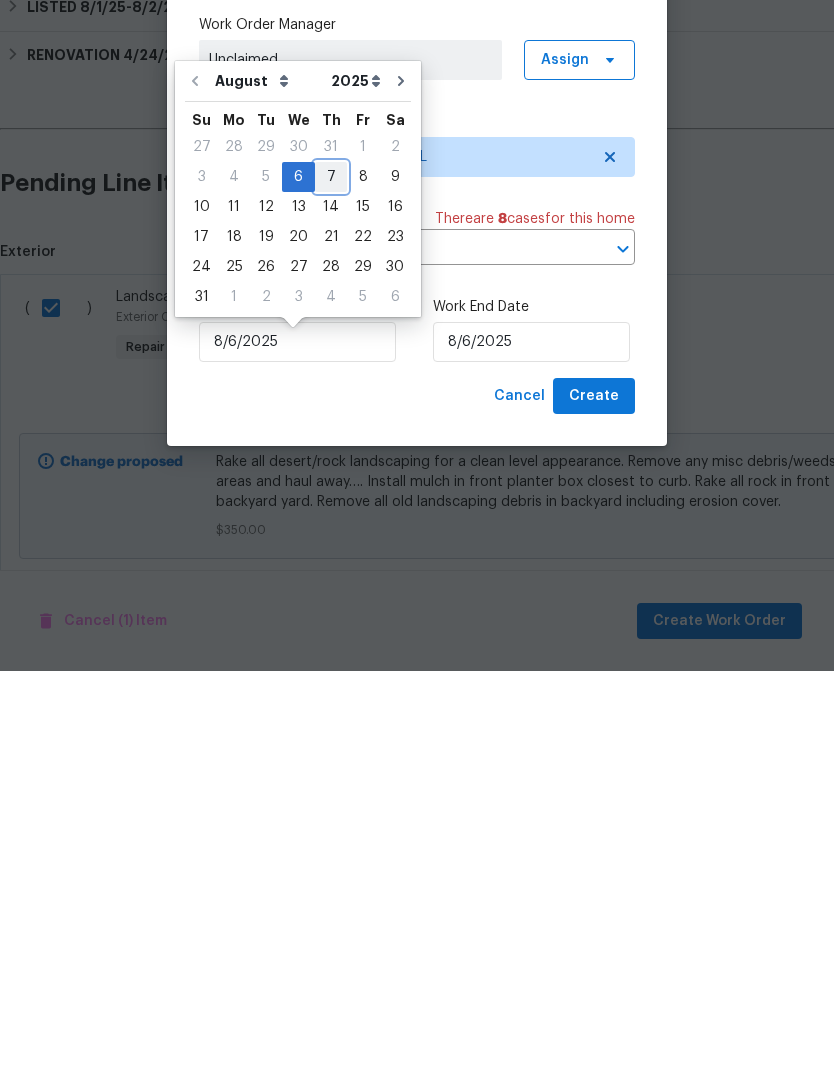 click on "7" at bounding box center (331, 576) 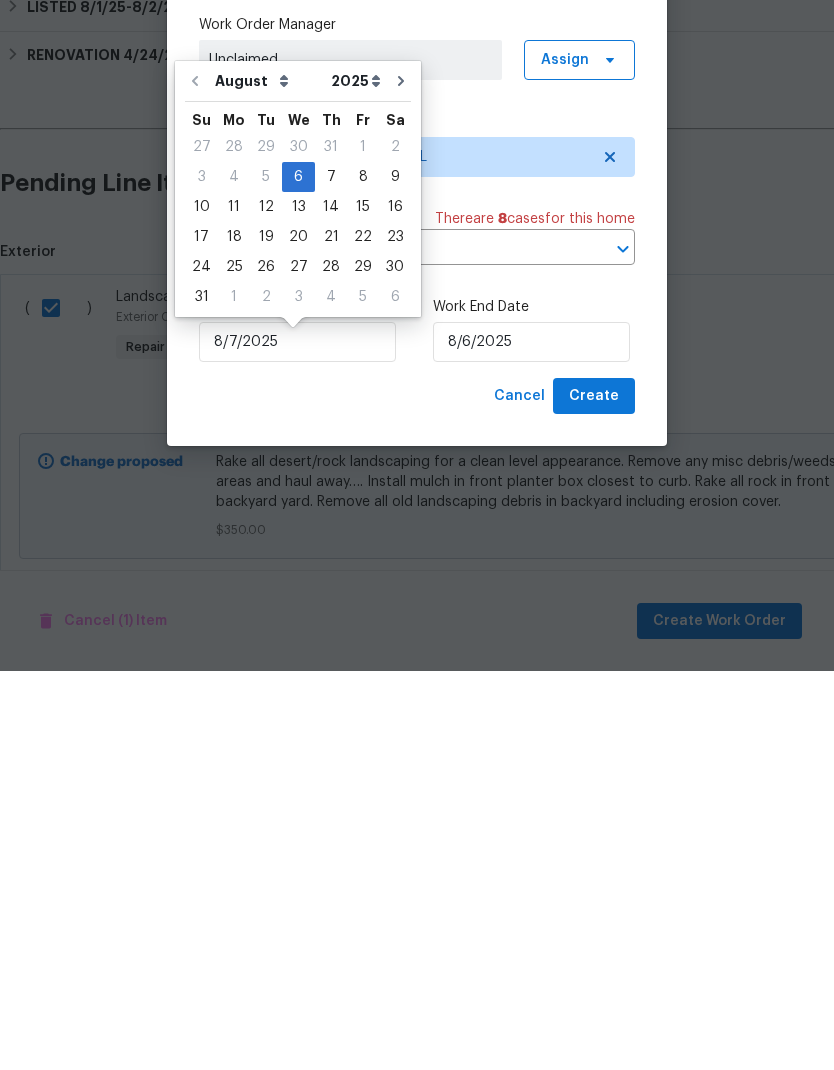 type on "8/7/2025" 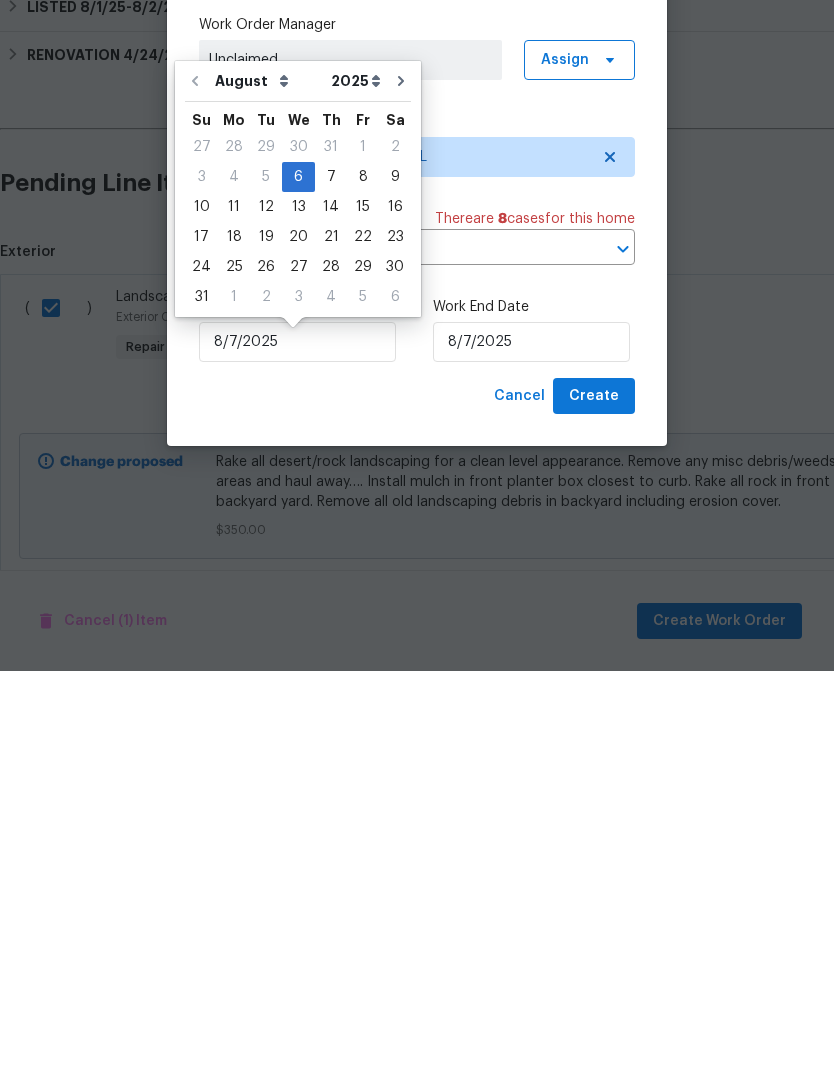 scroll, scrollTop: 24, scrollLeft: 0, axis: vertical 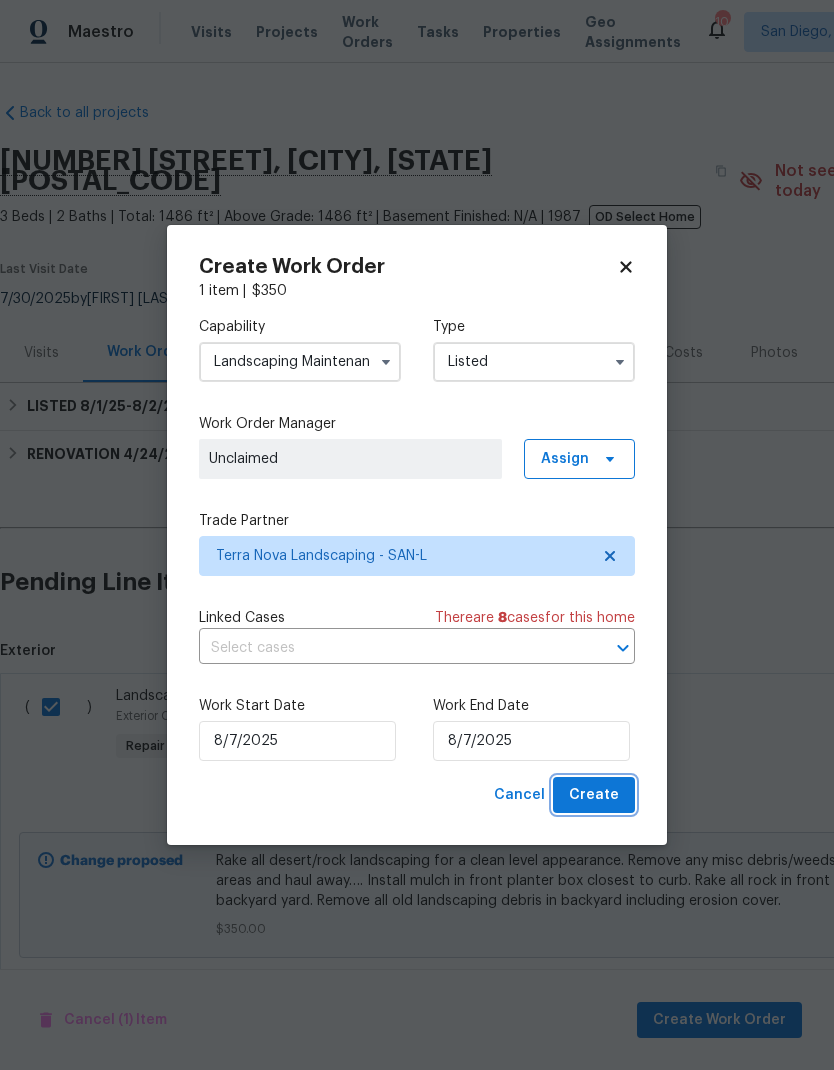click on "Create" at bounding box center [594, 795] 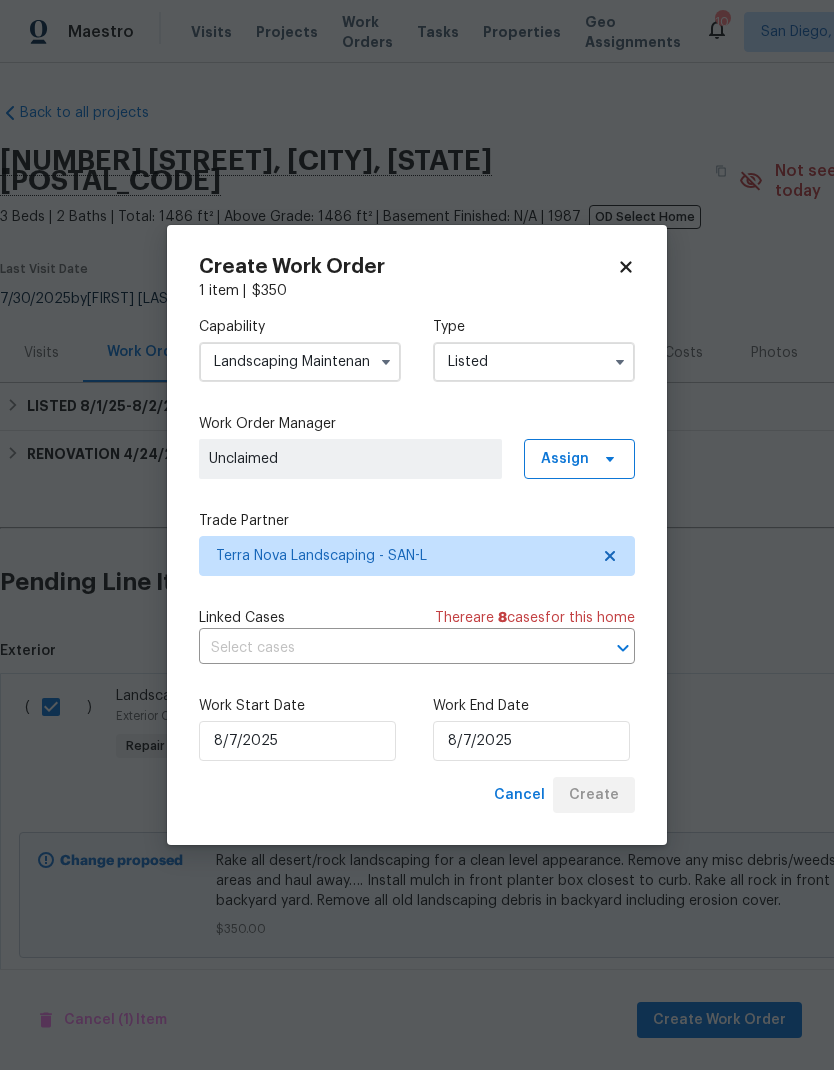 checkbox on "false" 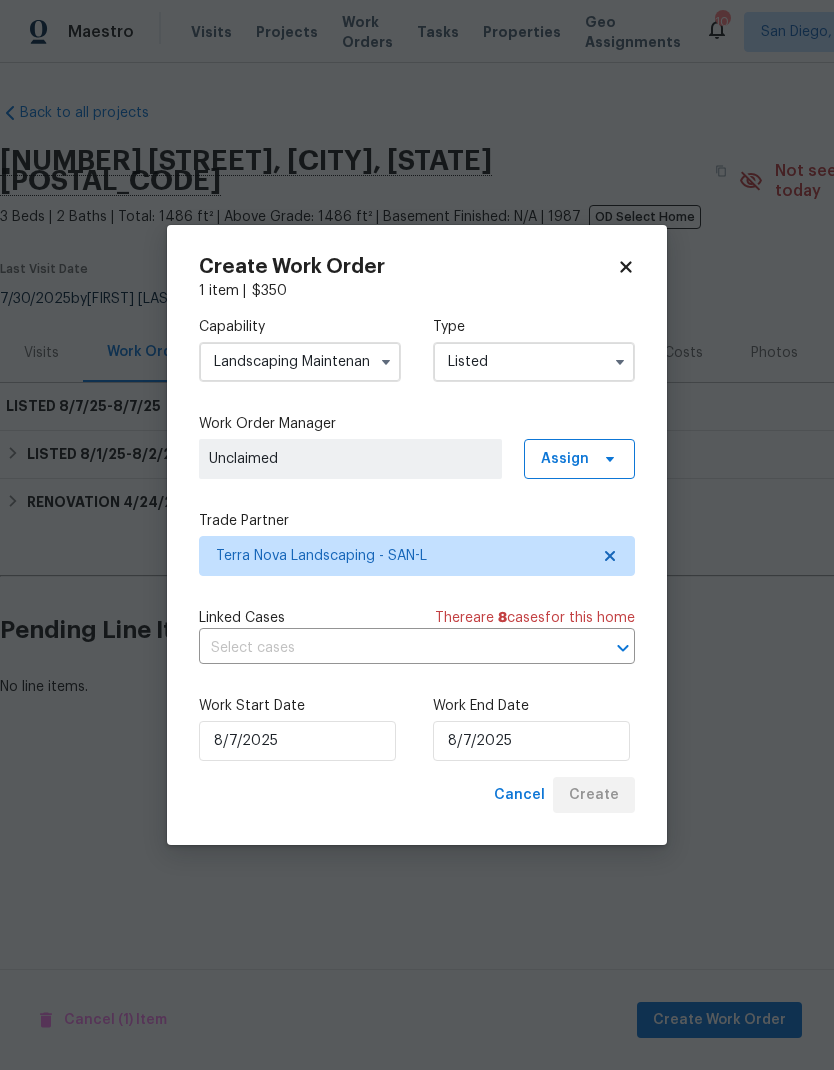 scroll, scrollTop: 0, scrollLeft: 0, axis: both 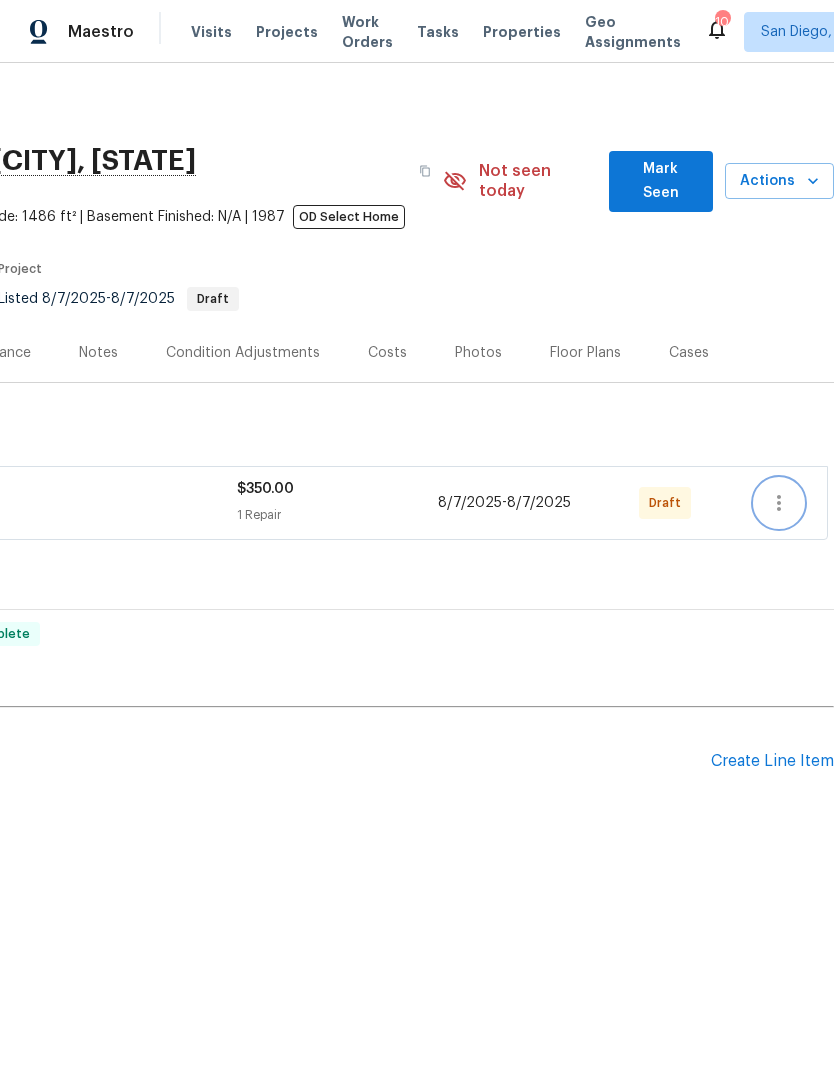 click 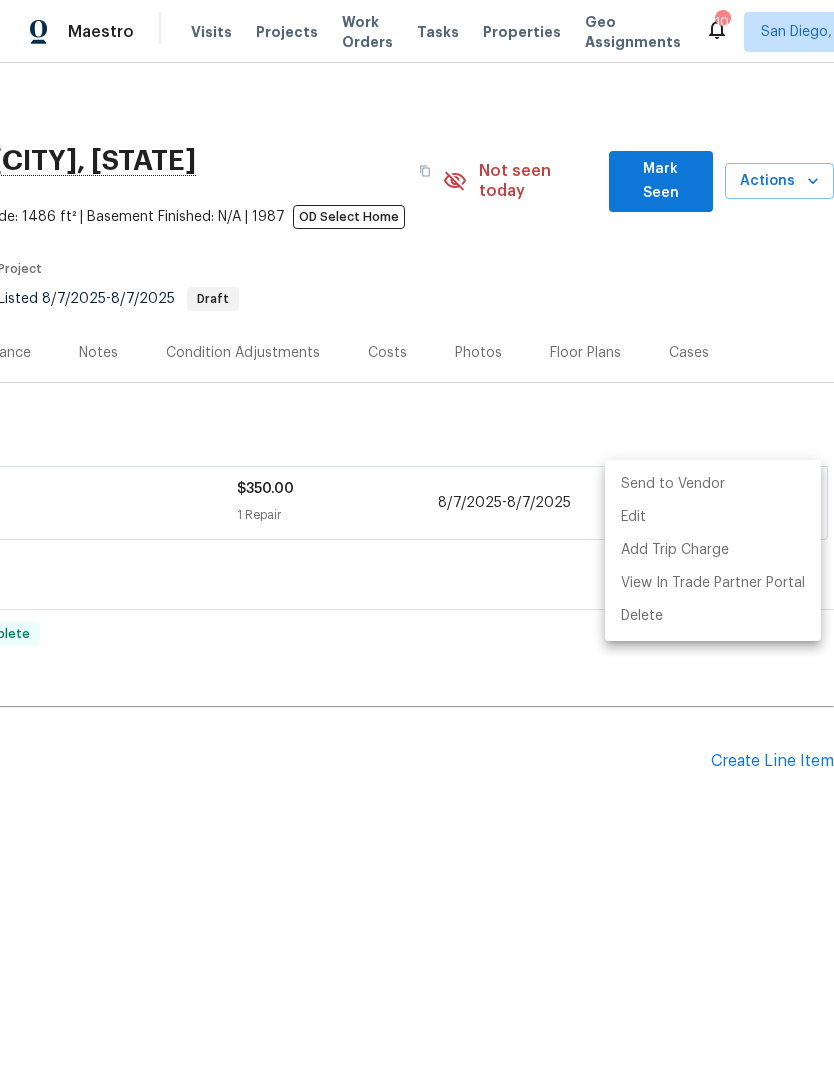 click on "Send to Vendor" at bounding box center [713, 484] 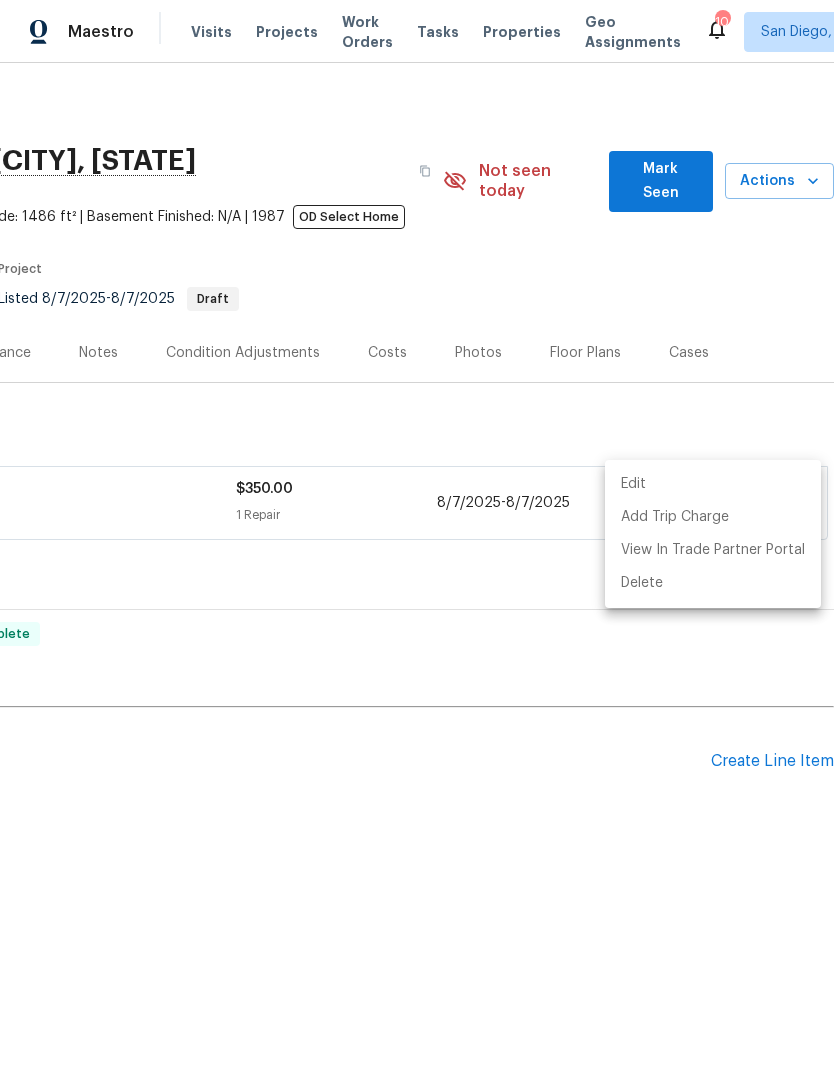 click at bounding box center (417, 535) 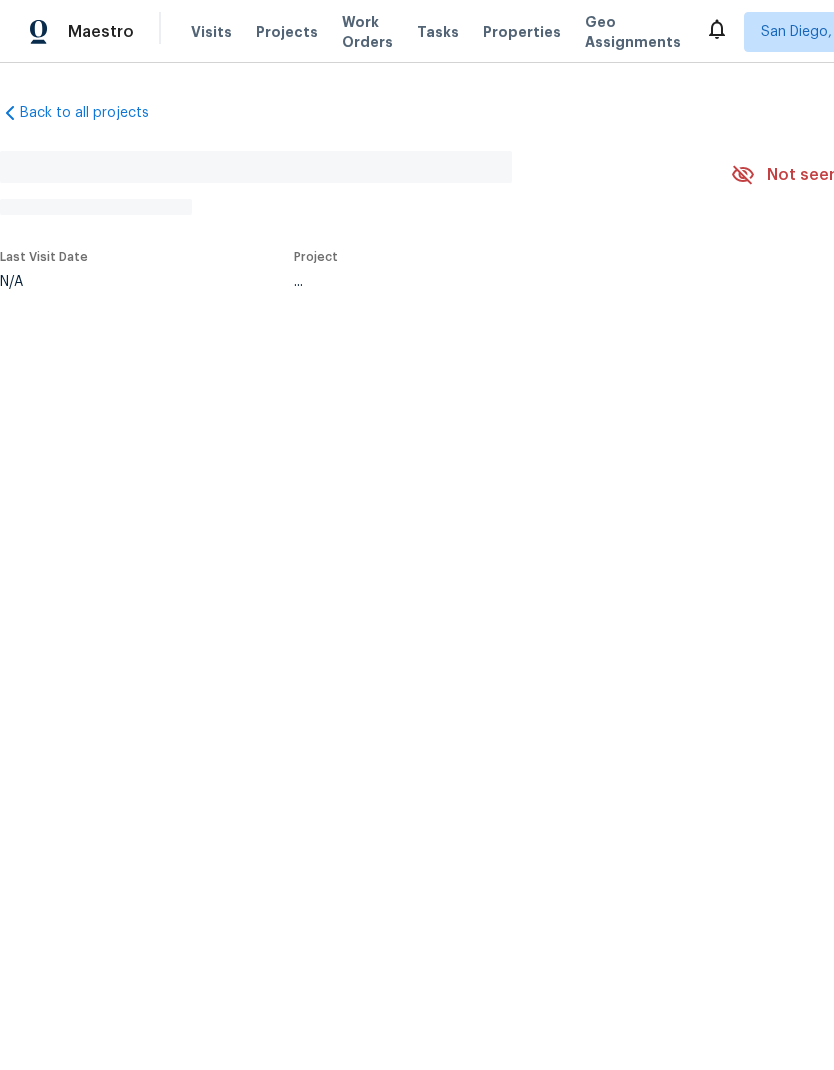 scroll, scrollTop: 0, scrollLeft: 0, axis: both 